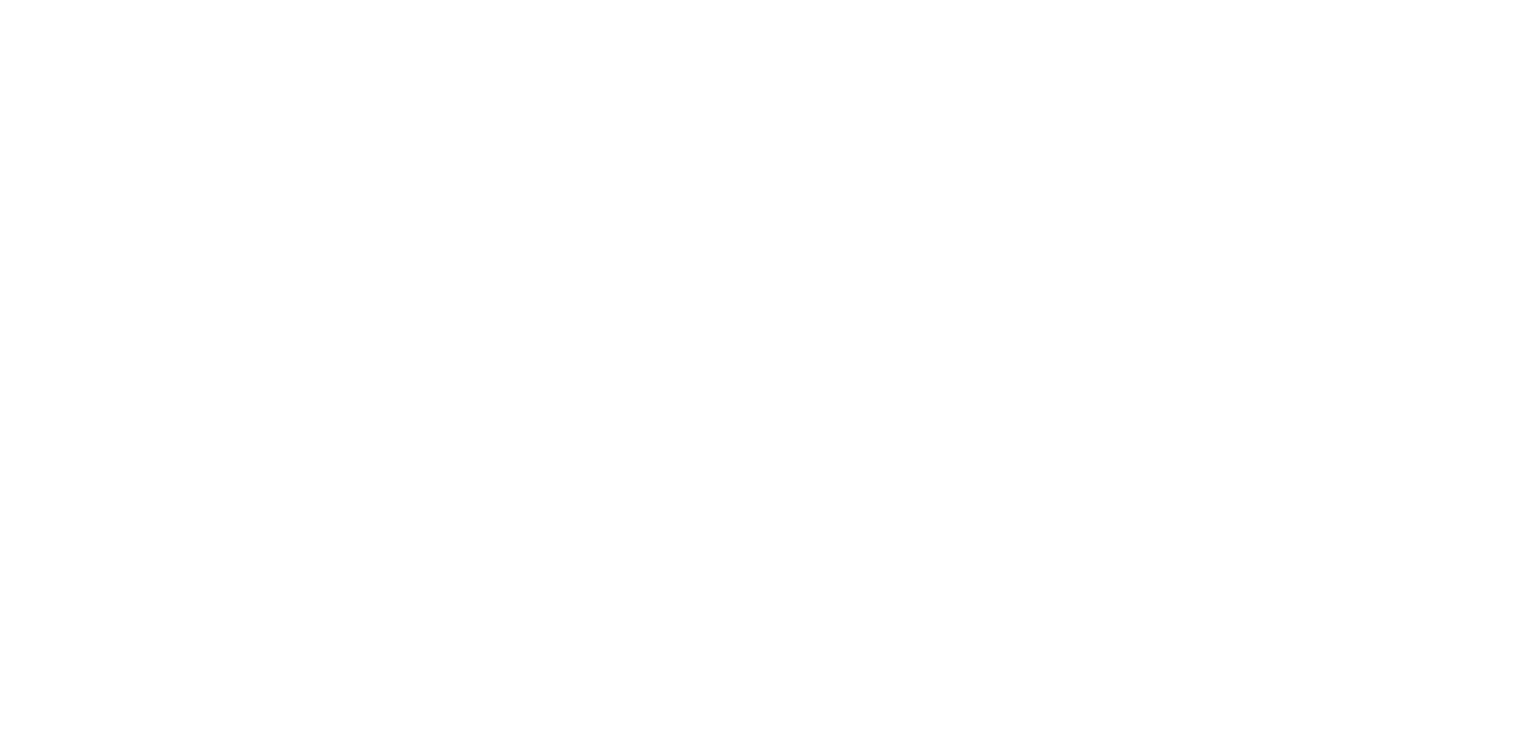 scroll, scrollTop: 0, scrollLeft: 0, axis: both 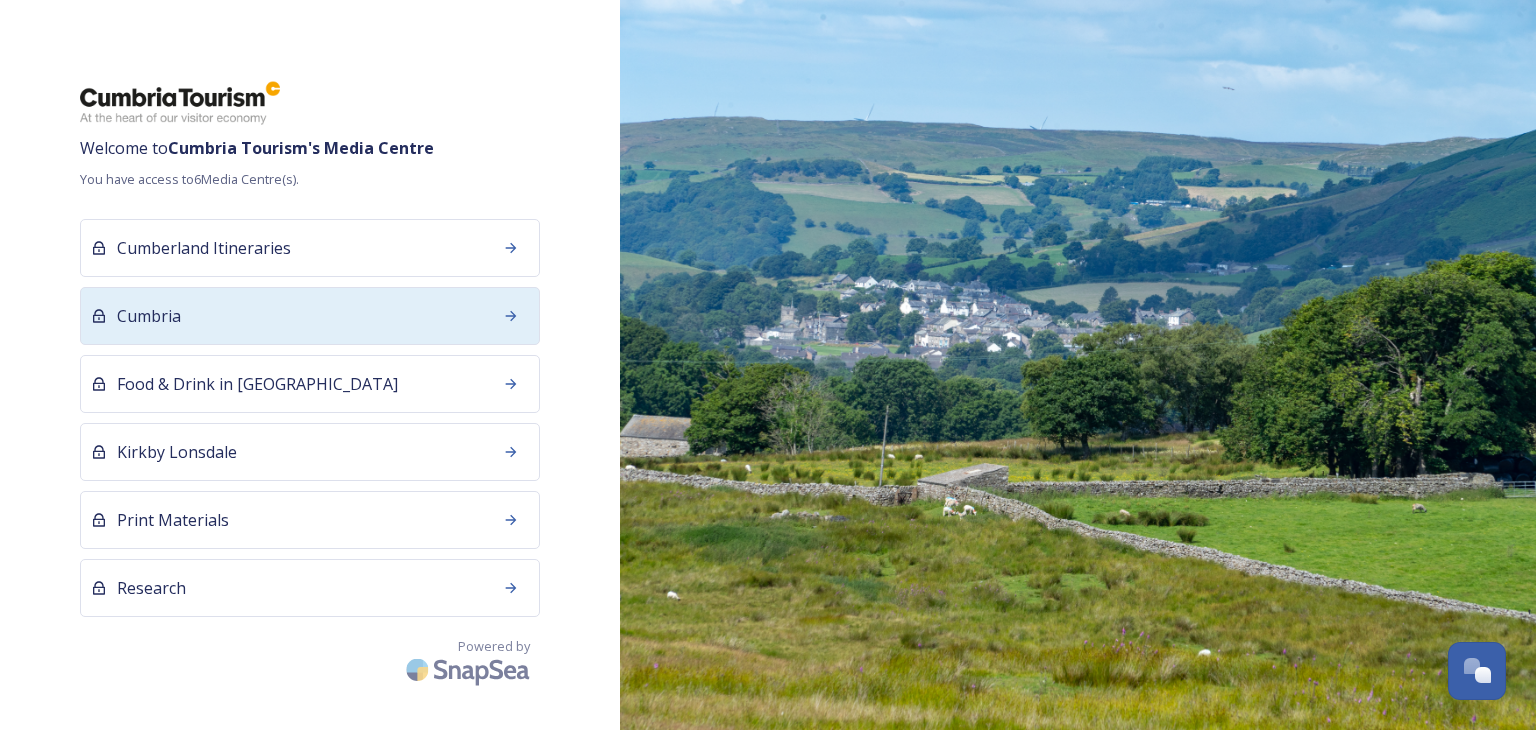 click on "Cumbria" at bounding box center (149, 316) 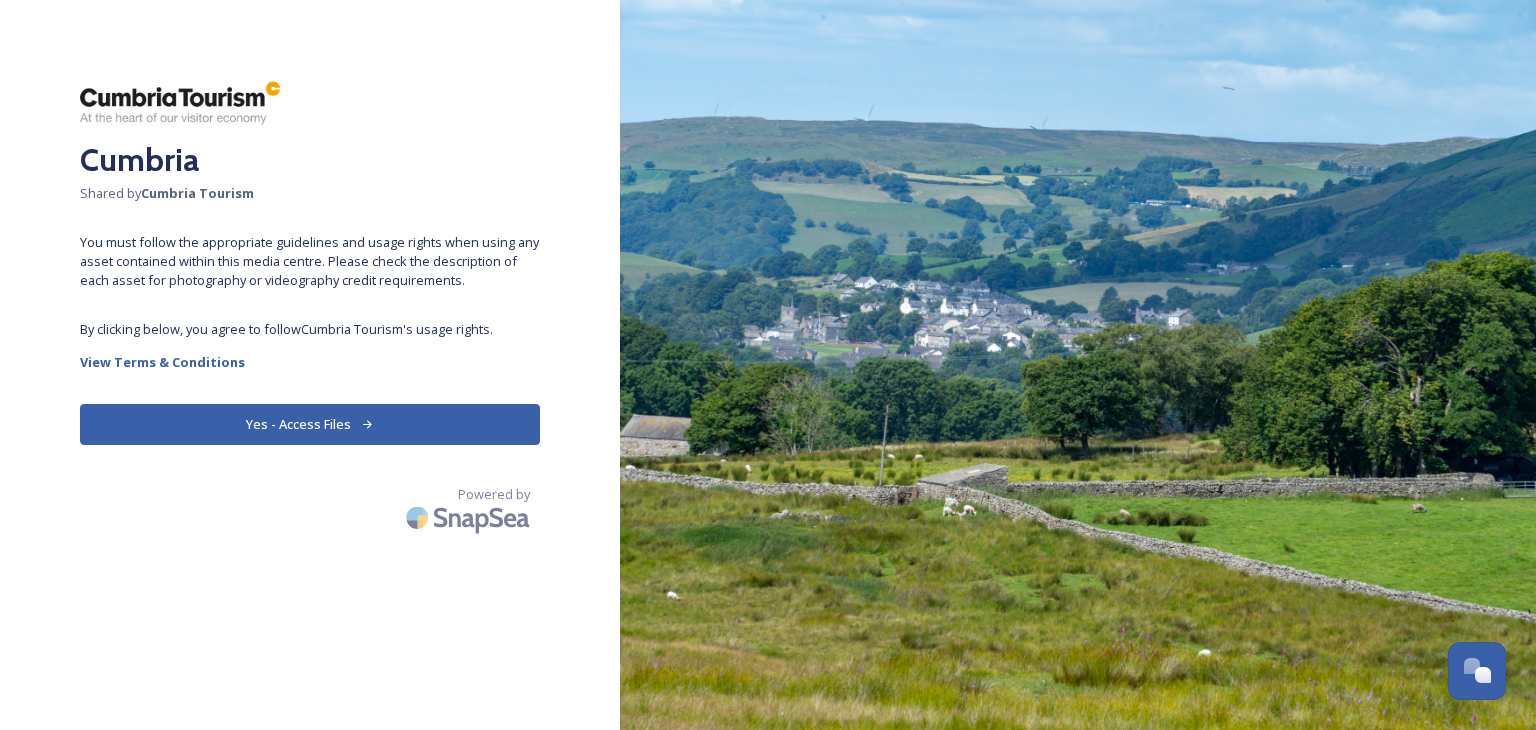 click on "Yes - Access Files" at bounding box center (310, 424) 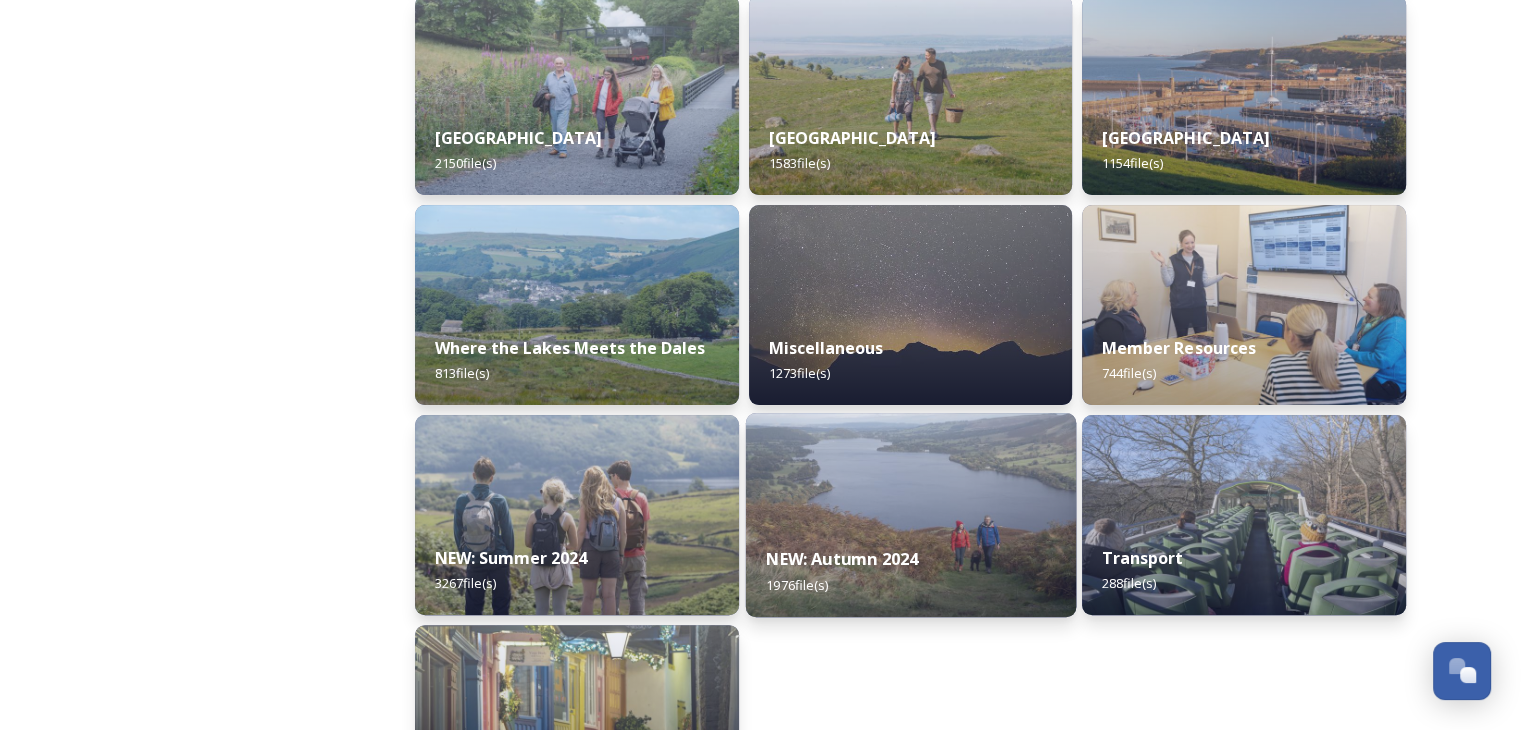 scroll, scrollTop: 650, scrollLeft: 0, axis: vertical 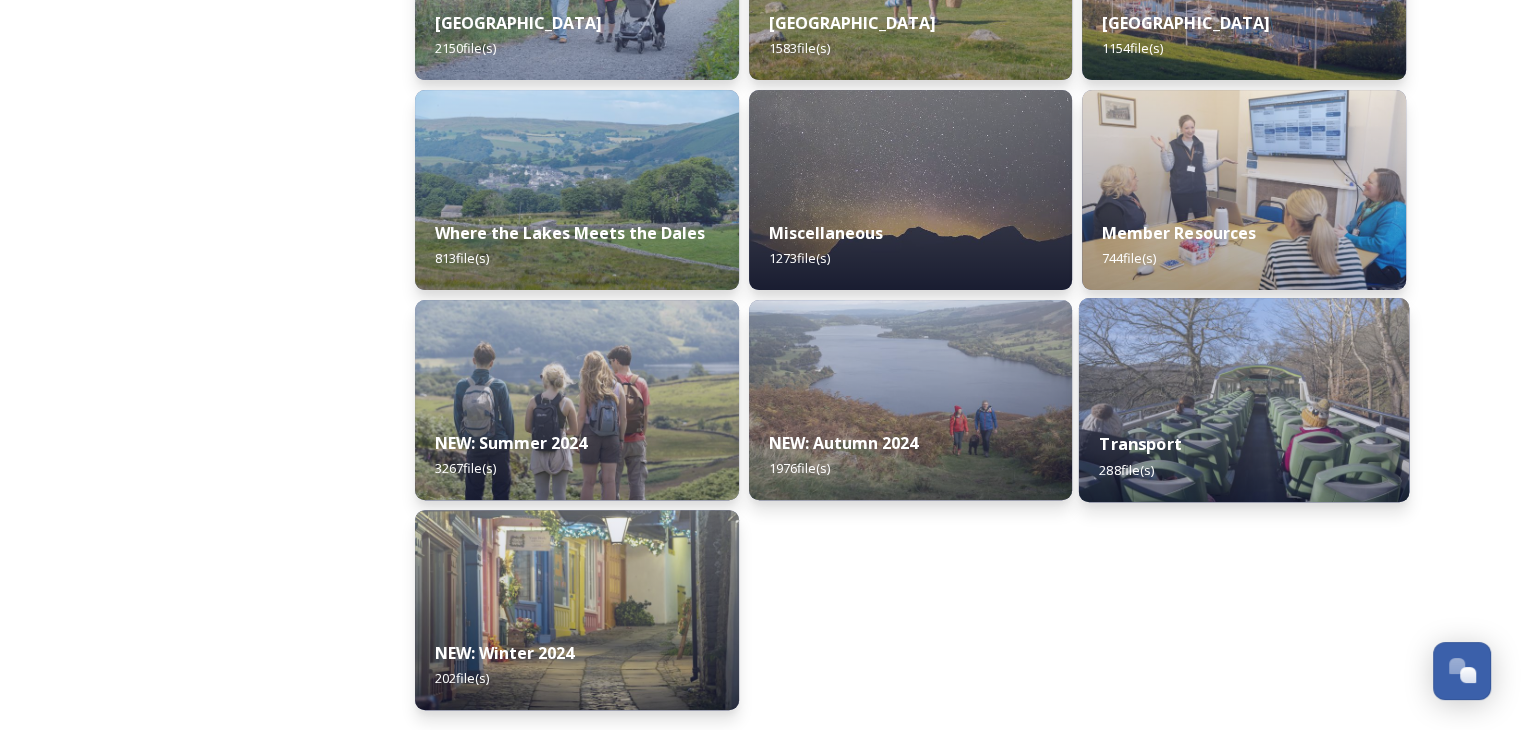 click on "Transport 288  file(s)" at bounding box center (1244, 456) 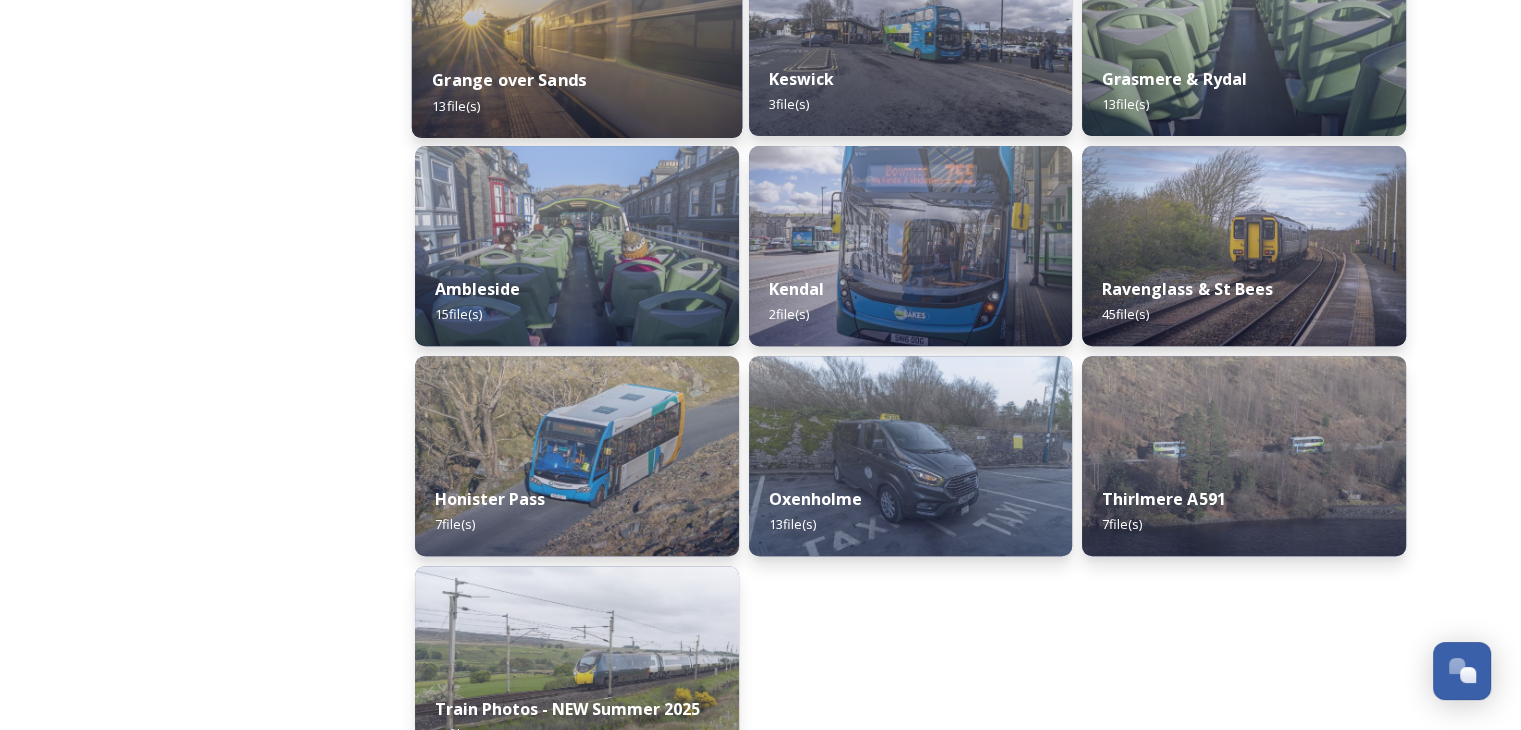 scroll, scrollTop: 933, scrollLeft: 0, axis: vertical 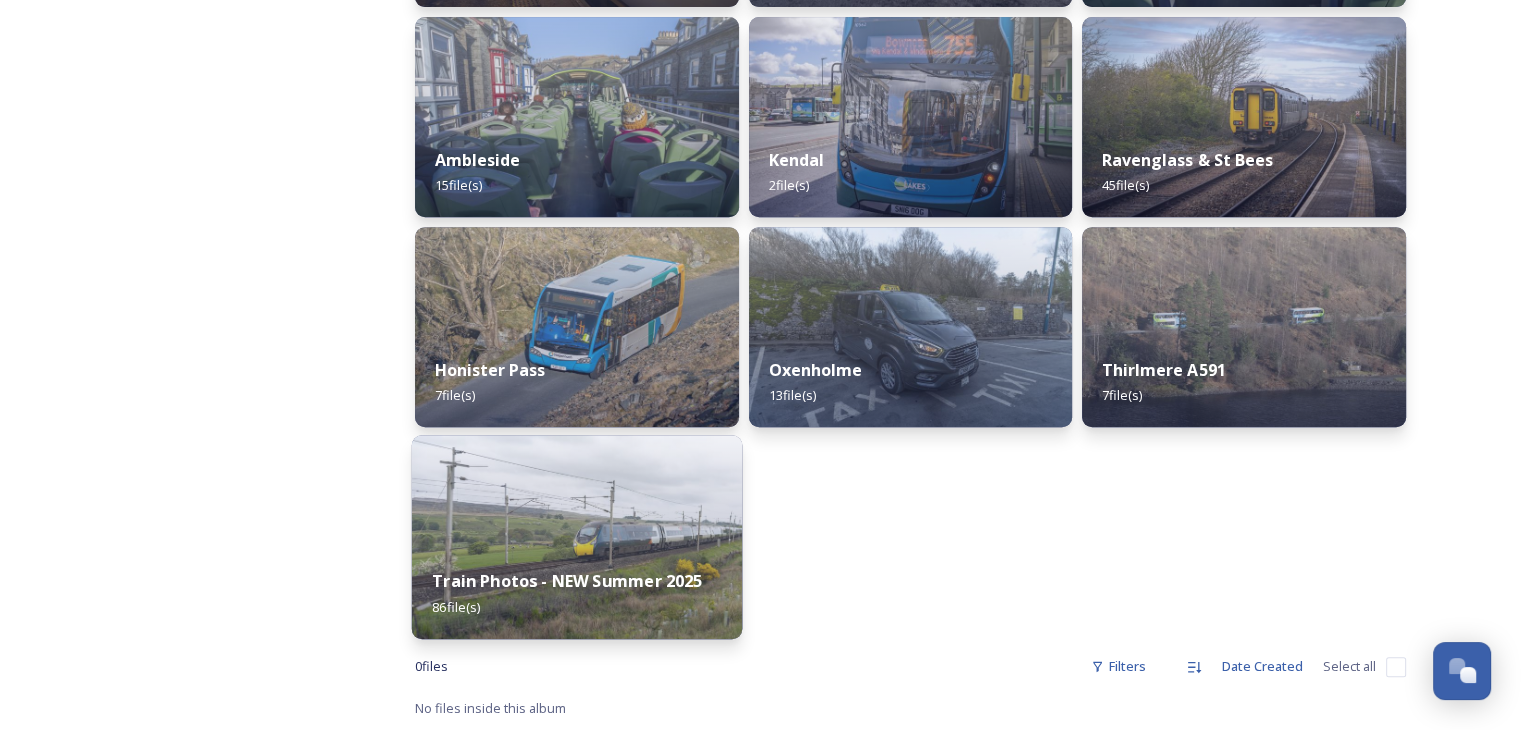 click on "Train Photos - NEW Summer 2025 86  file(s)" at bounding box center (577, 593) 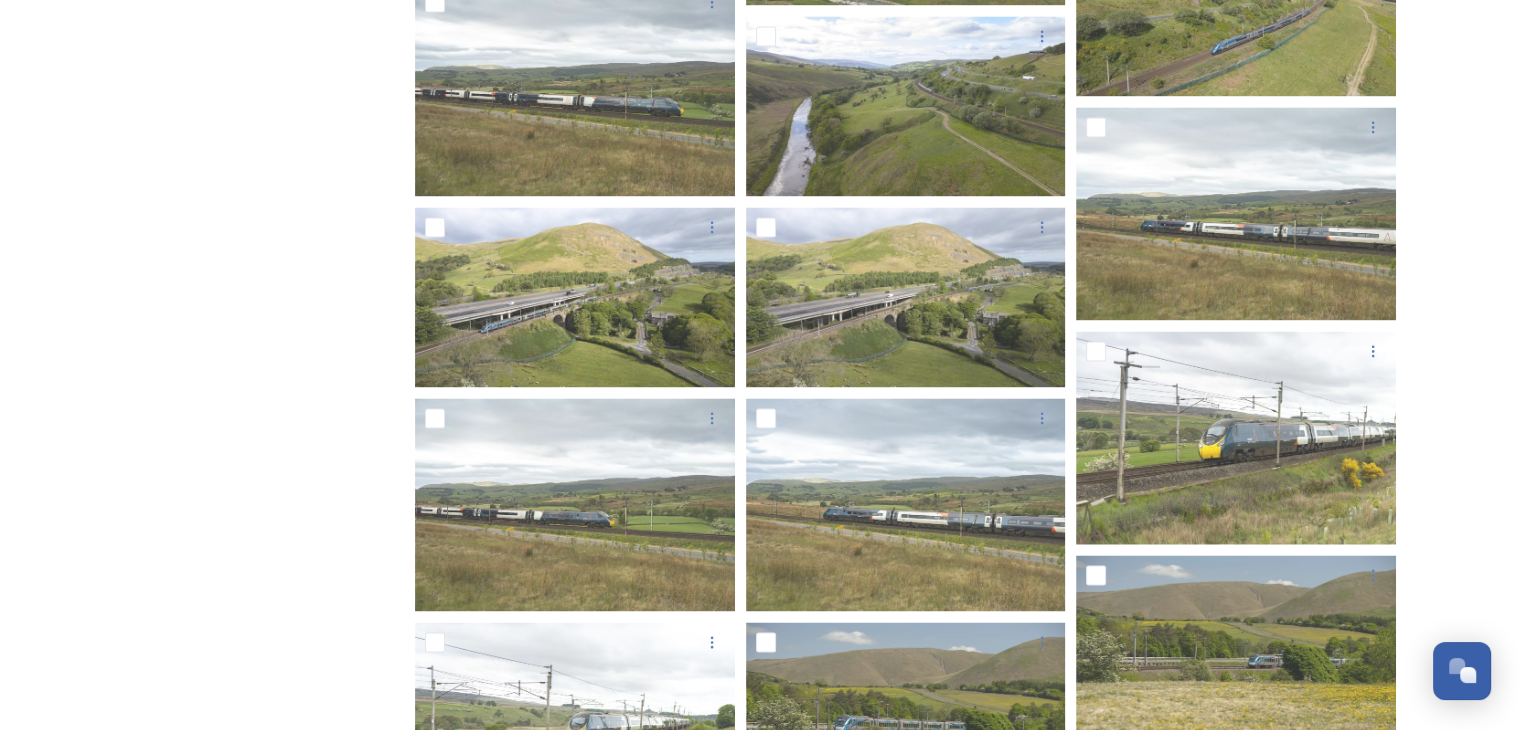 scroll, scrollTop: 3030, scrollLeft: 0, axis: vertical 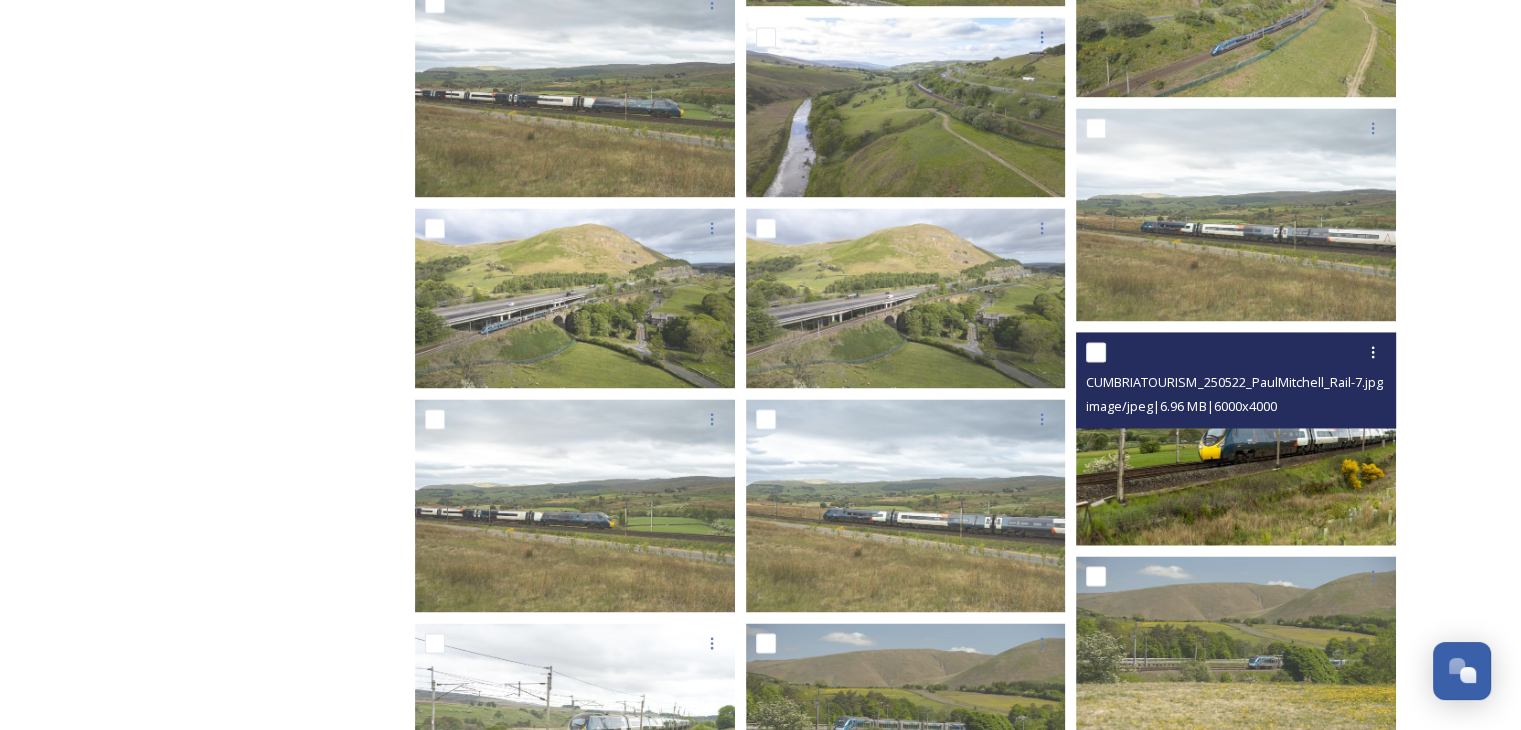 click at bounding box center (1236, 438) 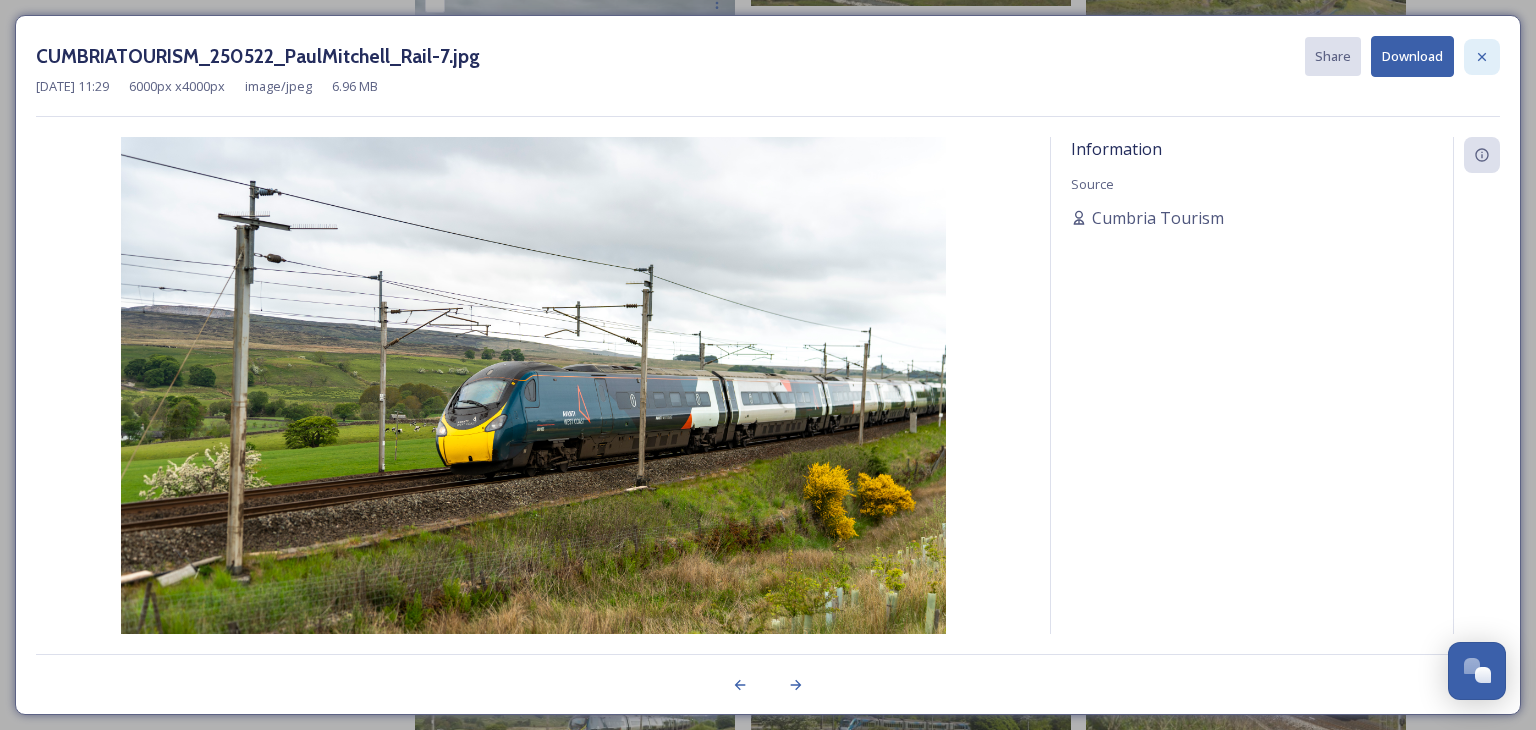 click at bounding box center [1482, 57] 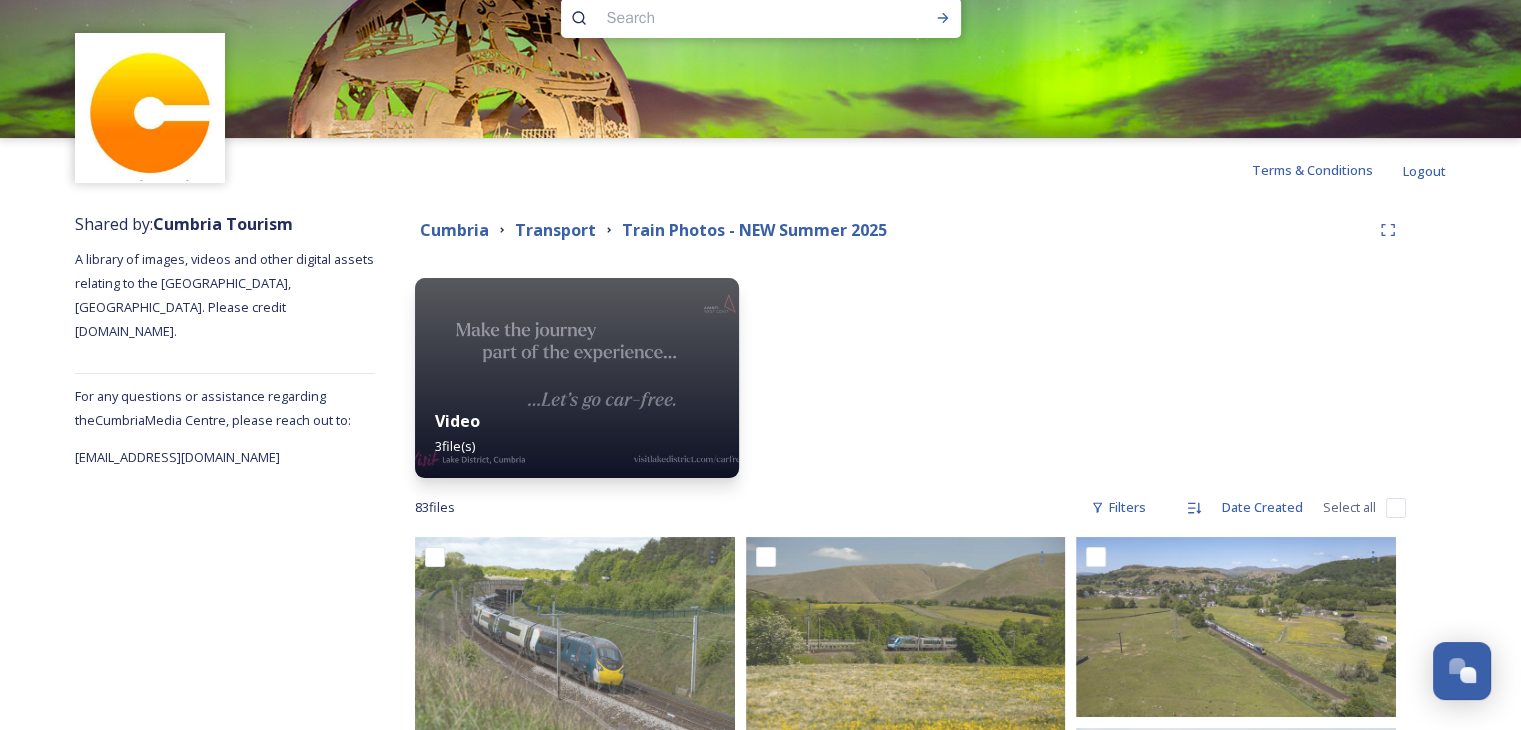 scroll, scrollTop: 0, scrollLeft: 0, axis: both 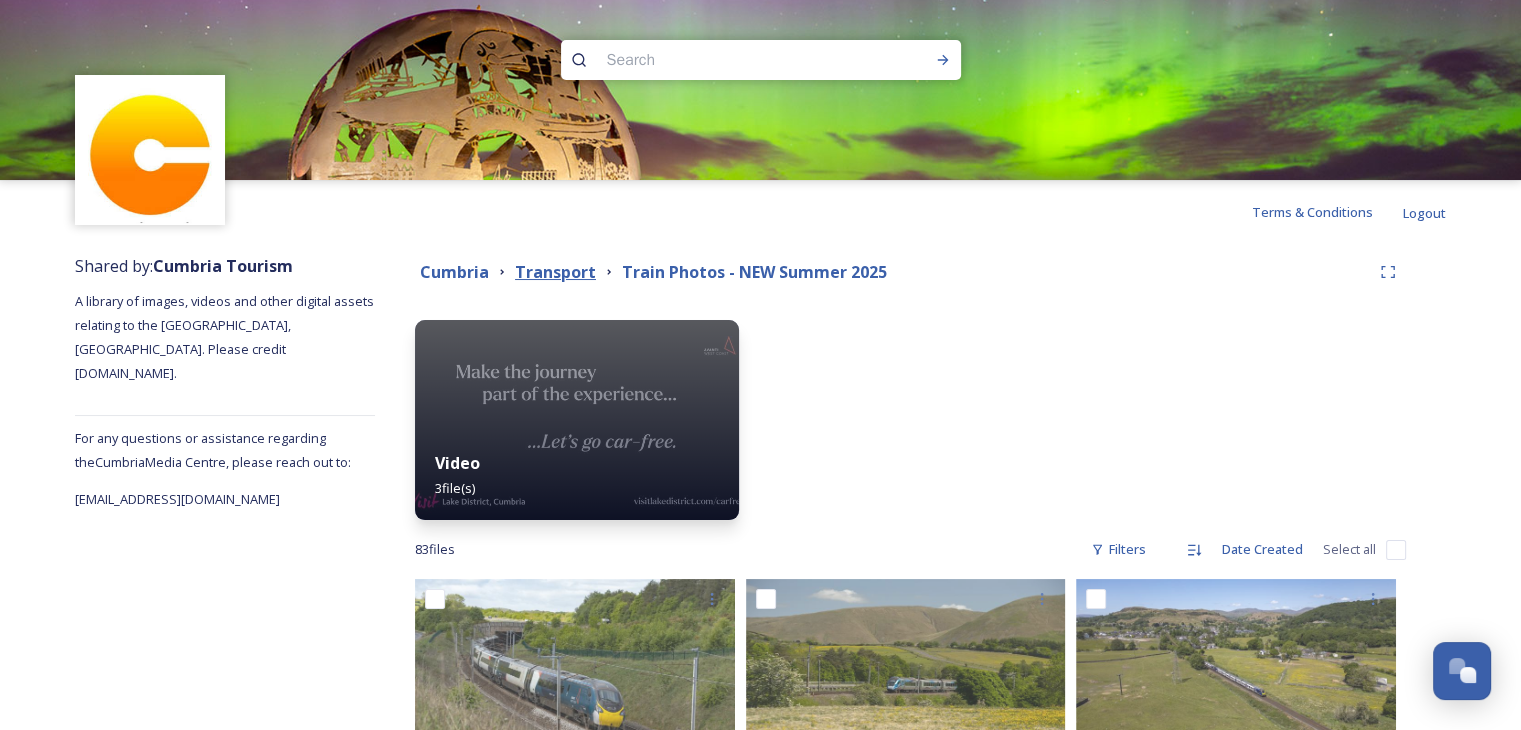 click on "Transport" at bounding box center [555, 272] 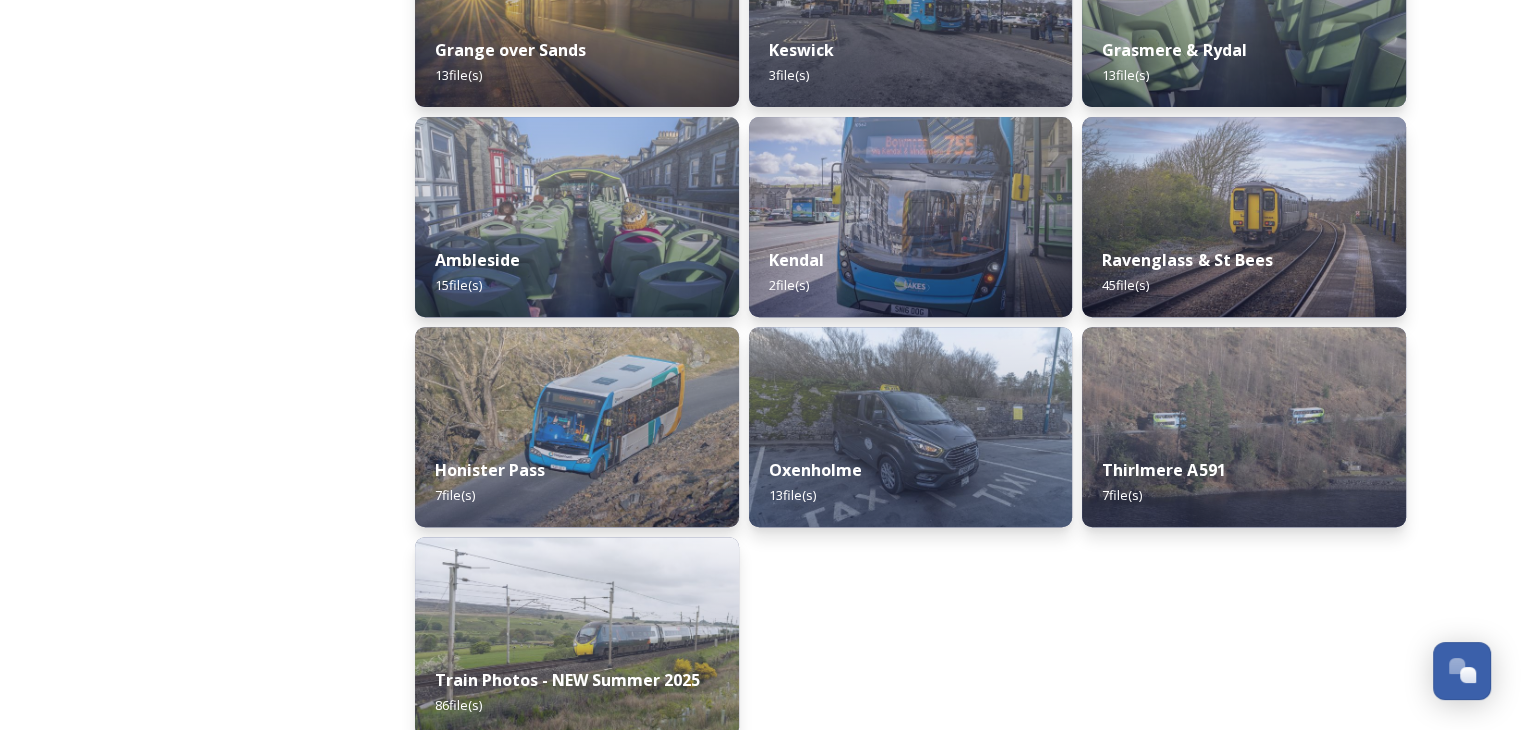 scroll, scrollTop: 933, scrollLeft: 0, axis: vertical 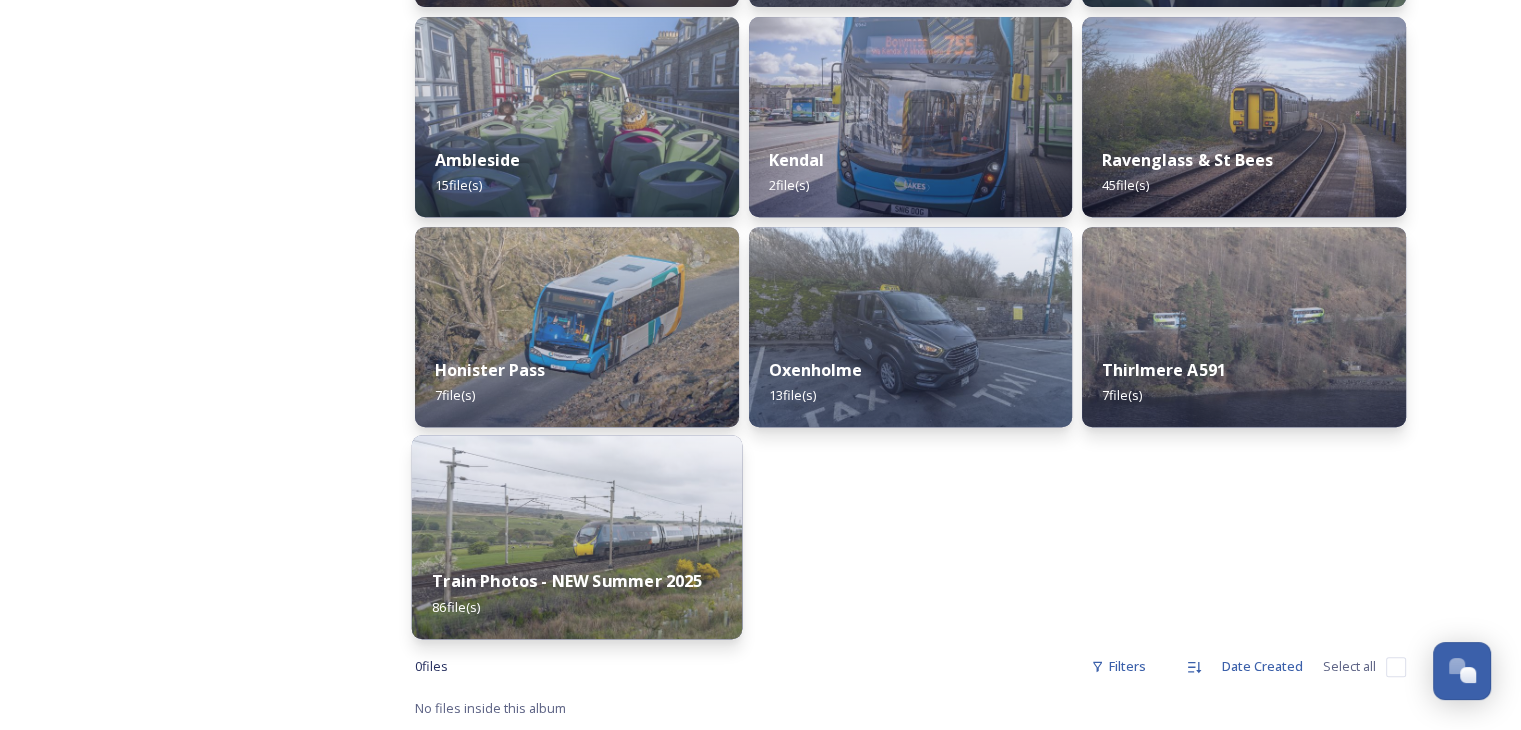 click at bounding box center (577, 537) 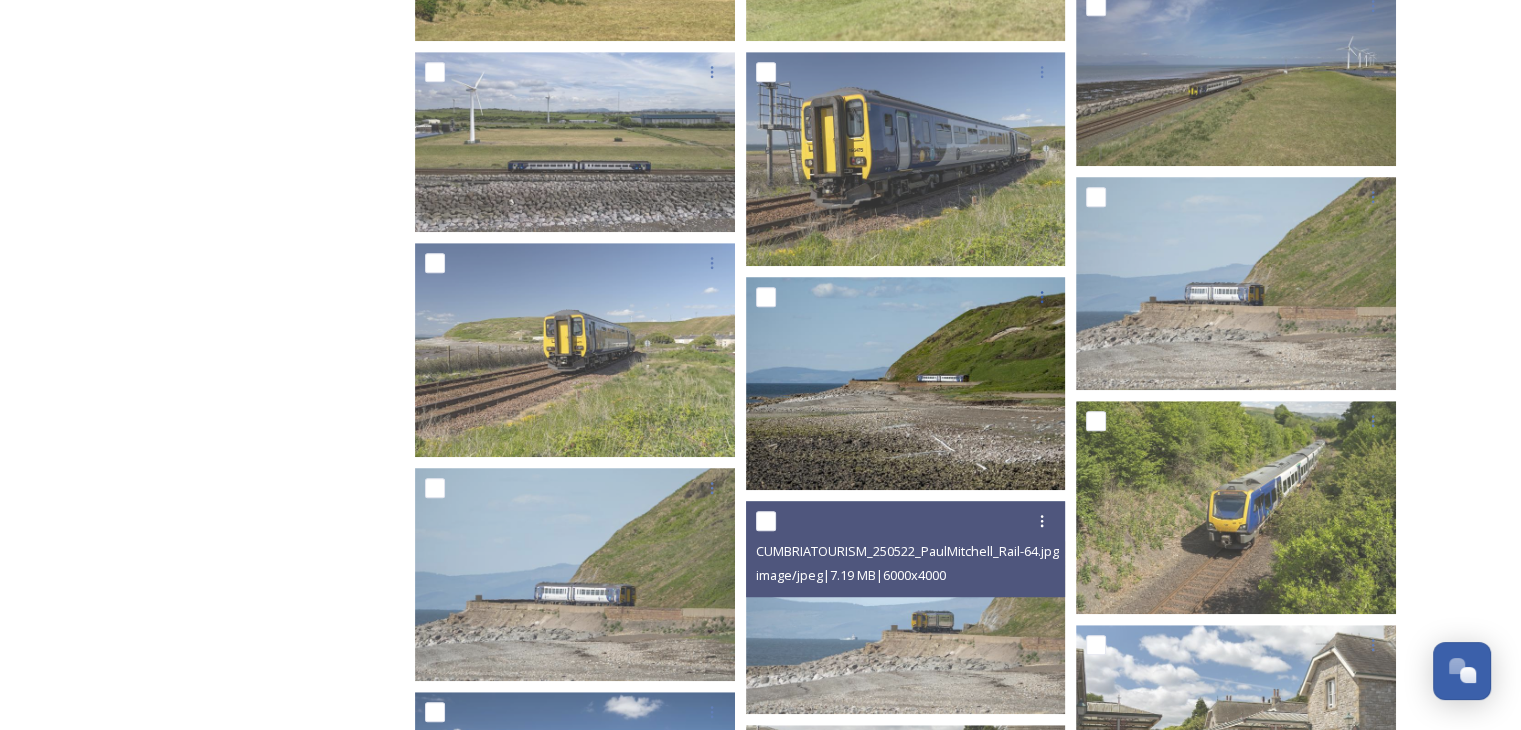 scroll, scrollTop: 1400, scrollLeft: 0, axis: vertical 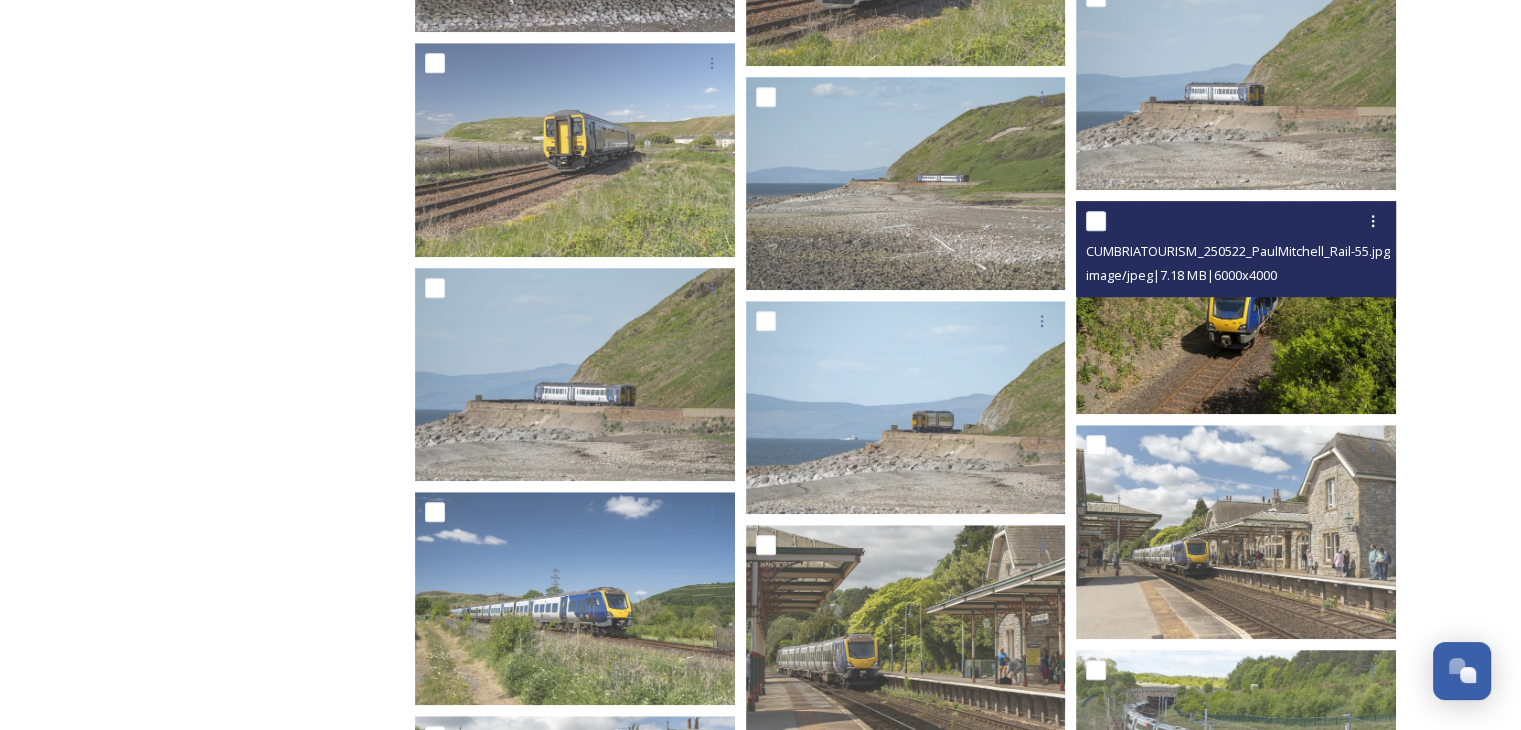 click at bounding box center (1236, 307) 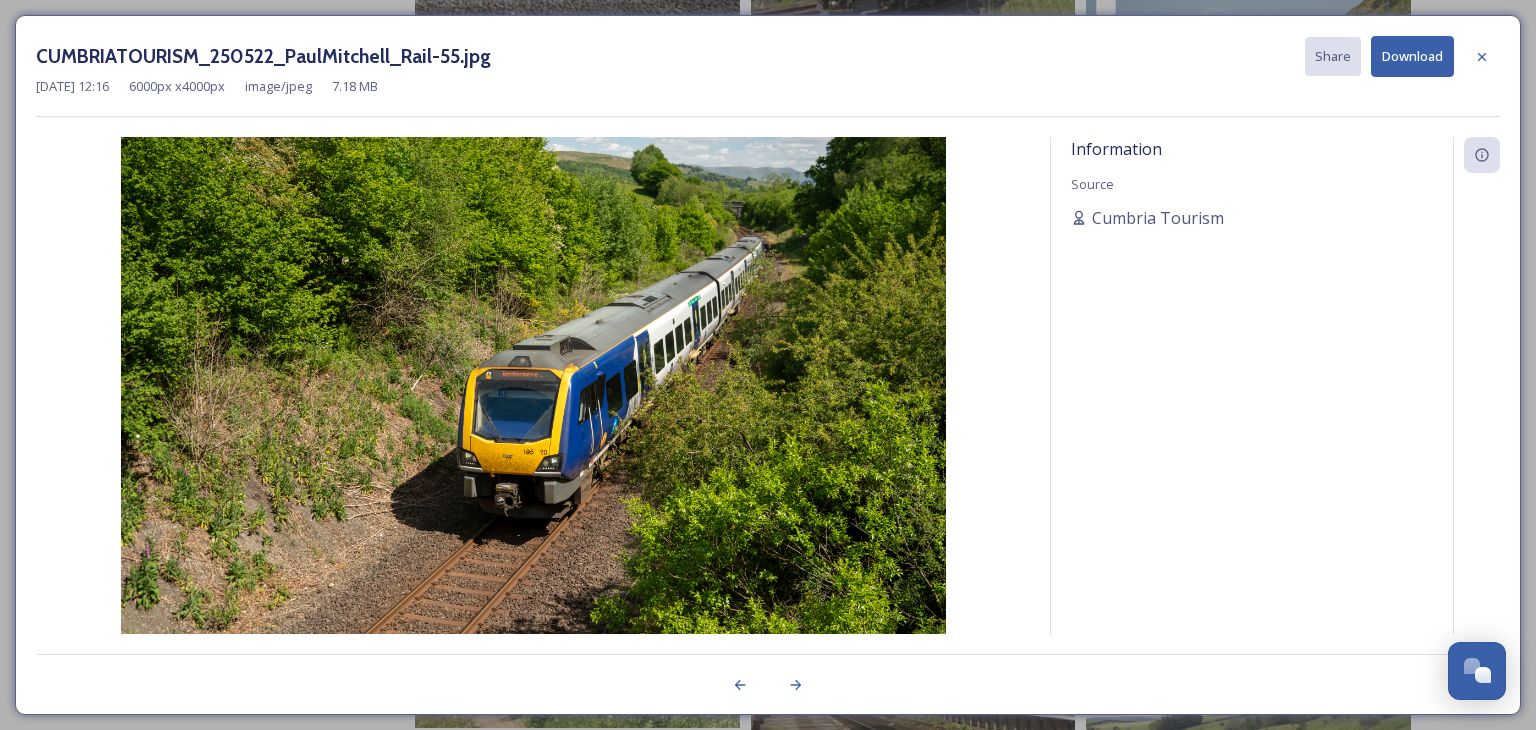click on "Download" at bounding box center (1412, 56) 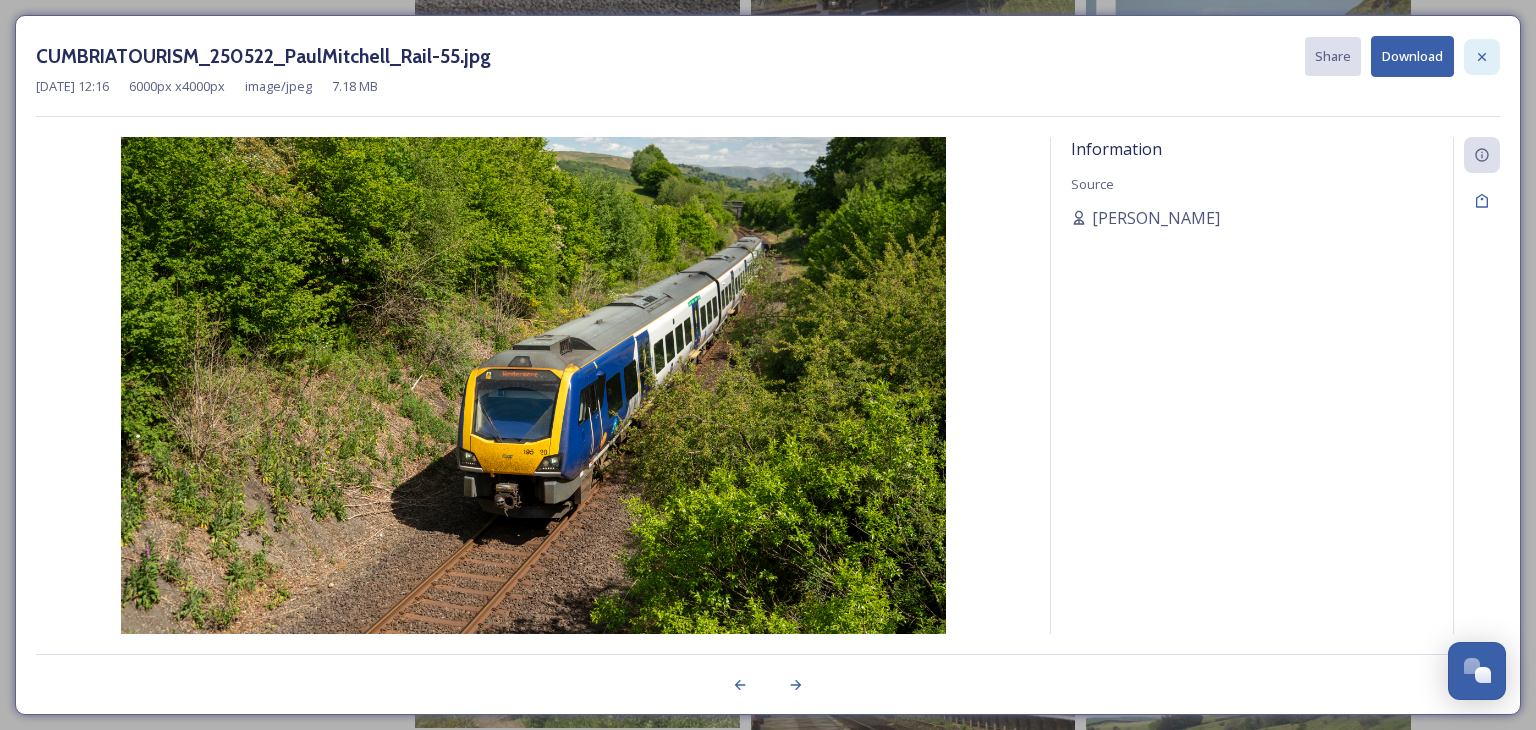 click 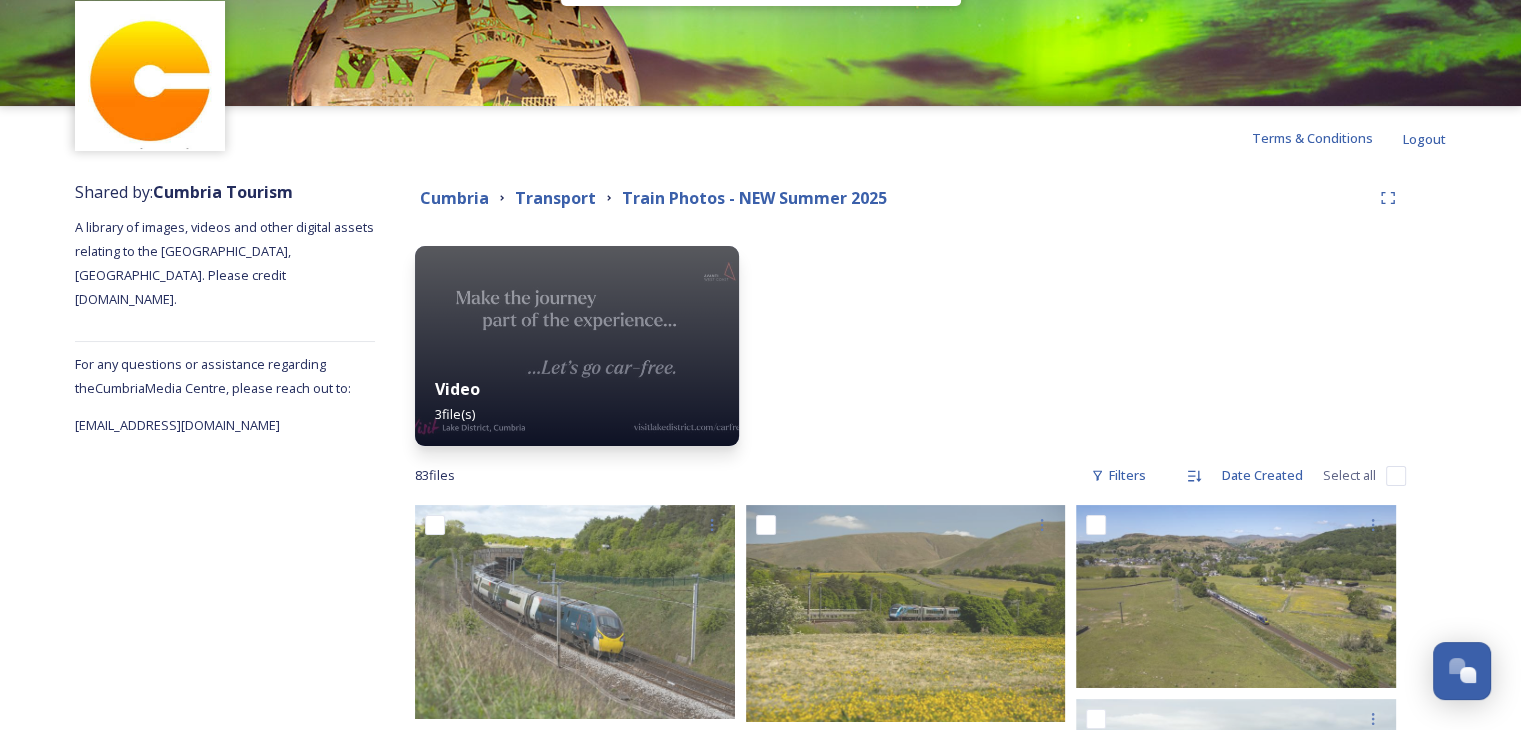 scroll, scrollTop: 0, scrollLeft: 0, axis: both 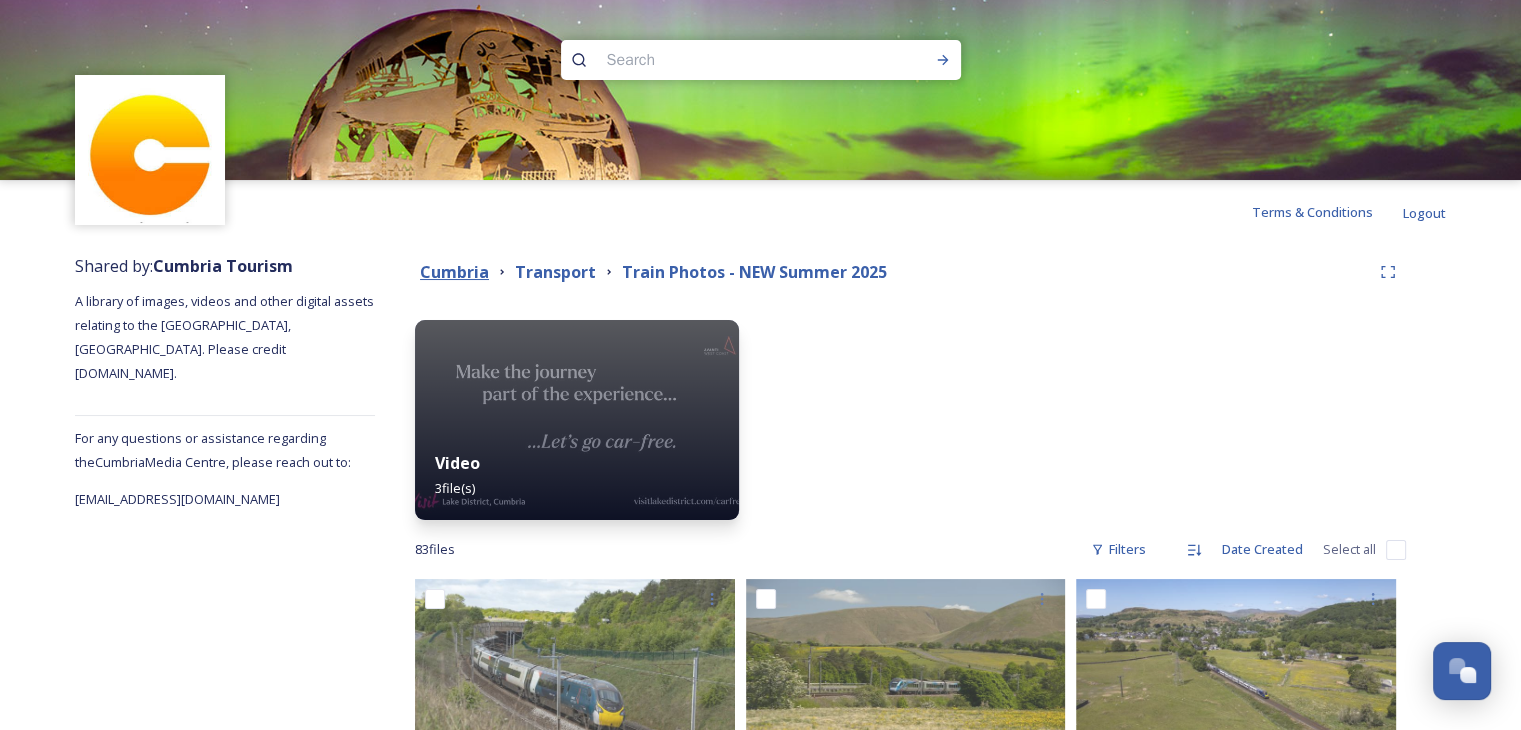 click on "Cumbria" at bounding box center [454, 272] 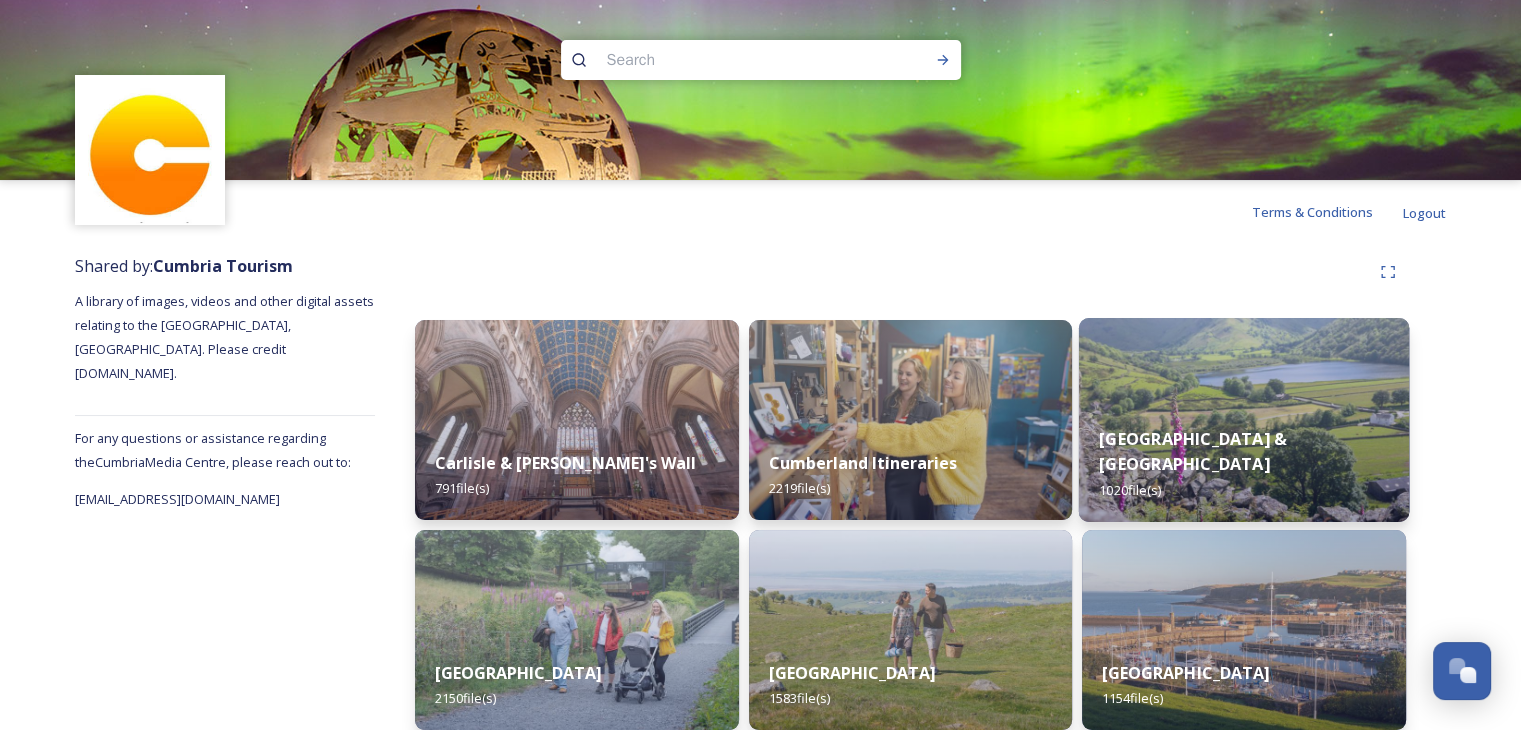 click on "Eden Valley & North Pennines 1020  file(s)" at bounding box center (1244, 464) 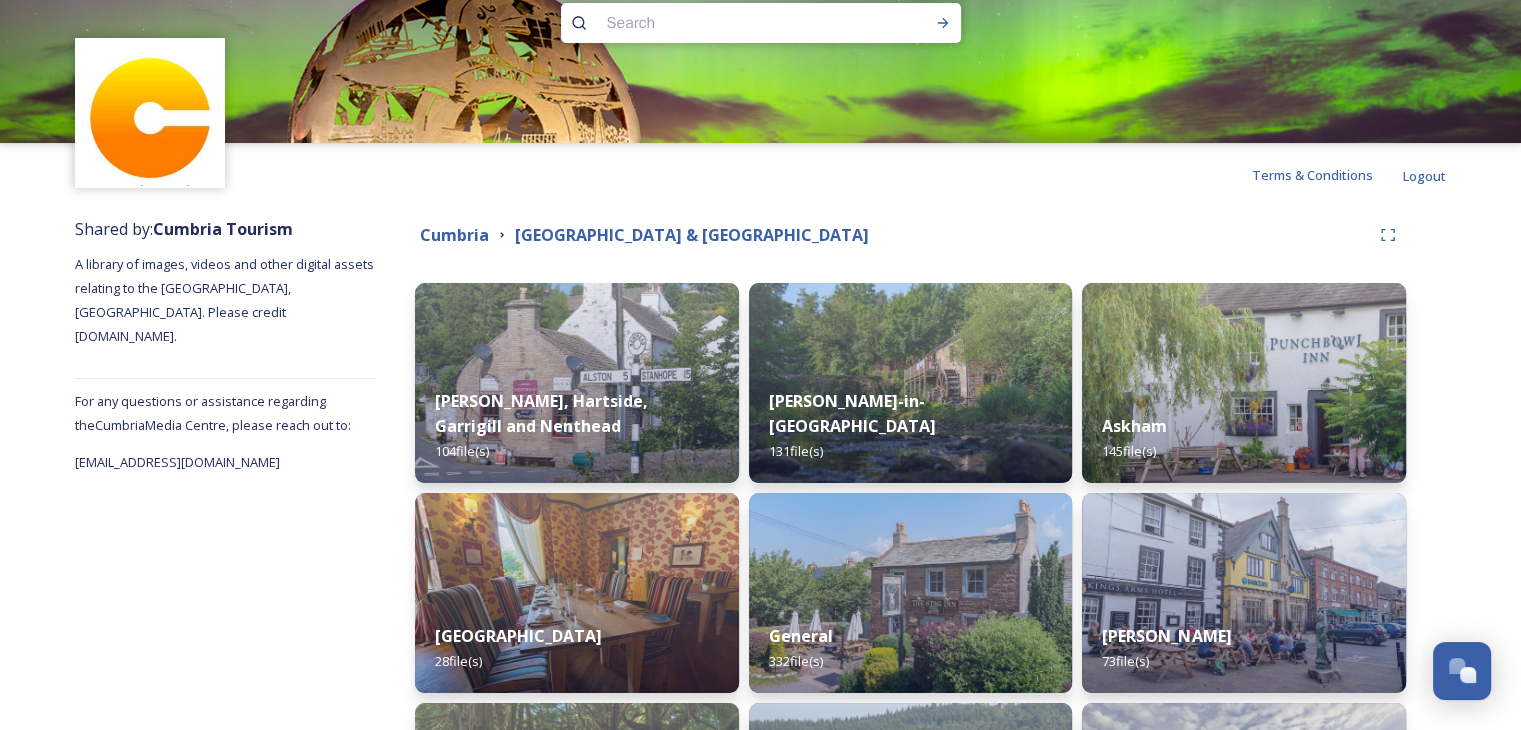scroll, scrollTop: 0, scrollLeft: 0, axis: both 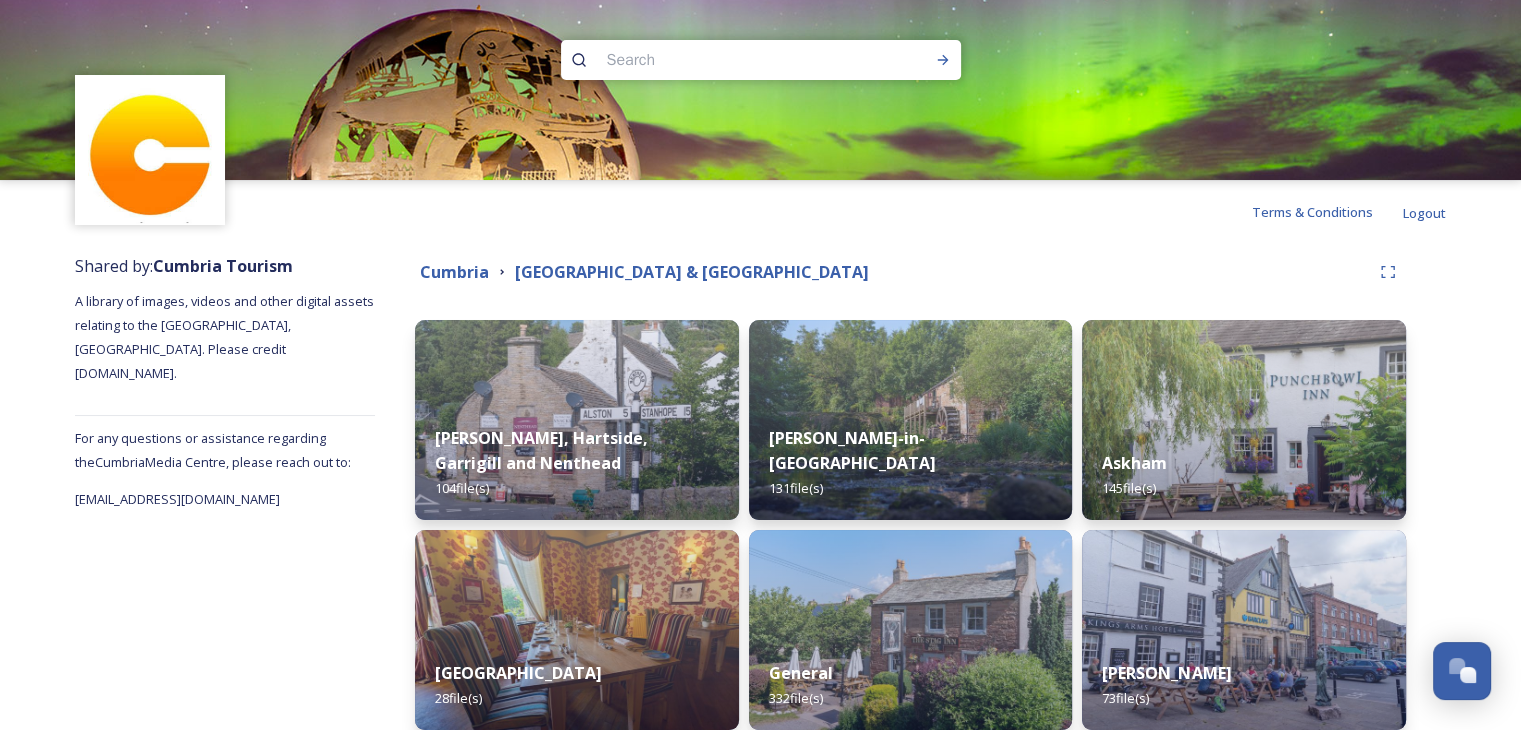 click at bounding box center (722, 60) 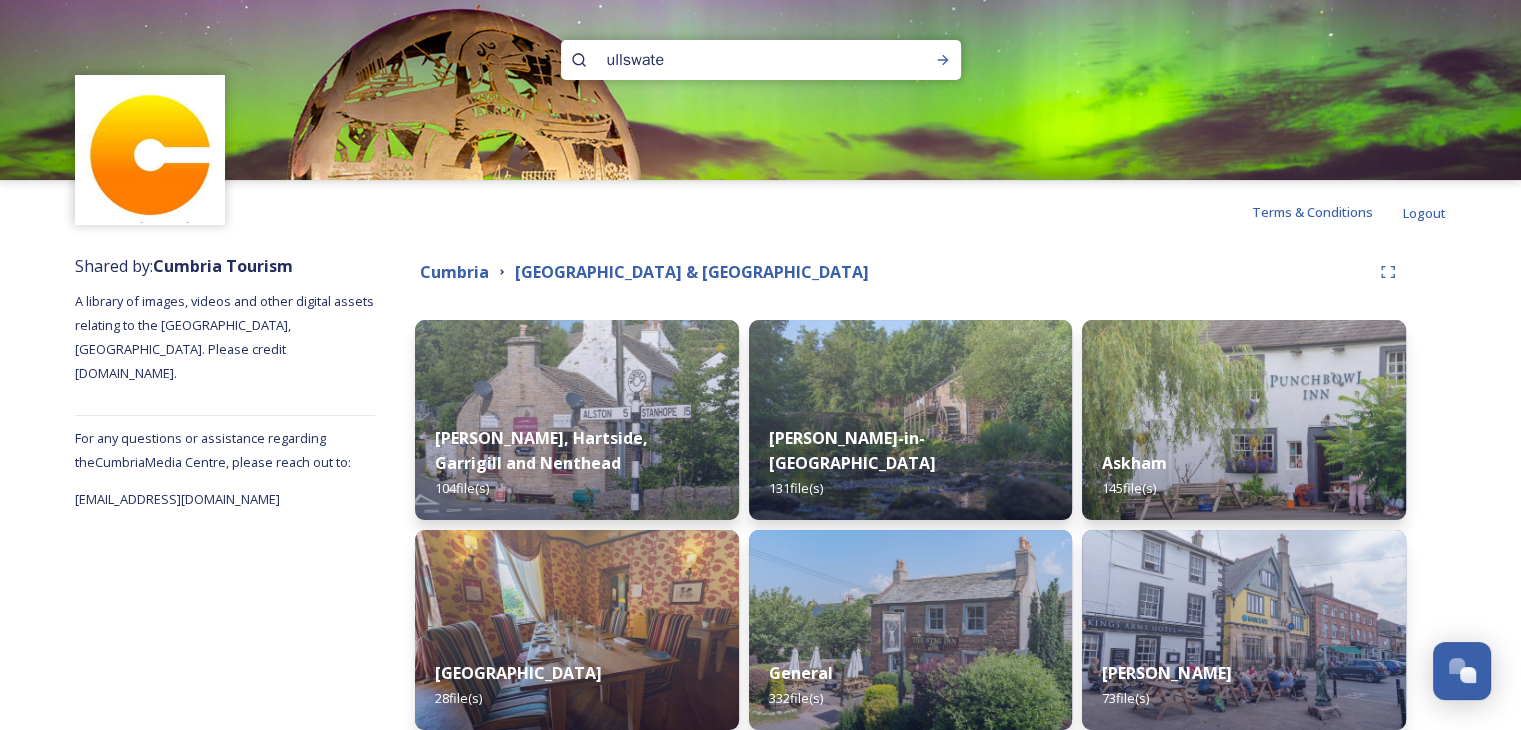 type on "ullswater" 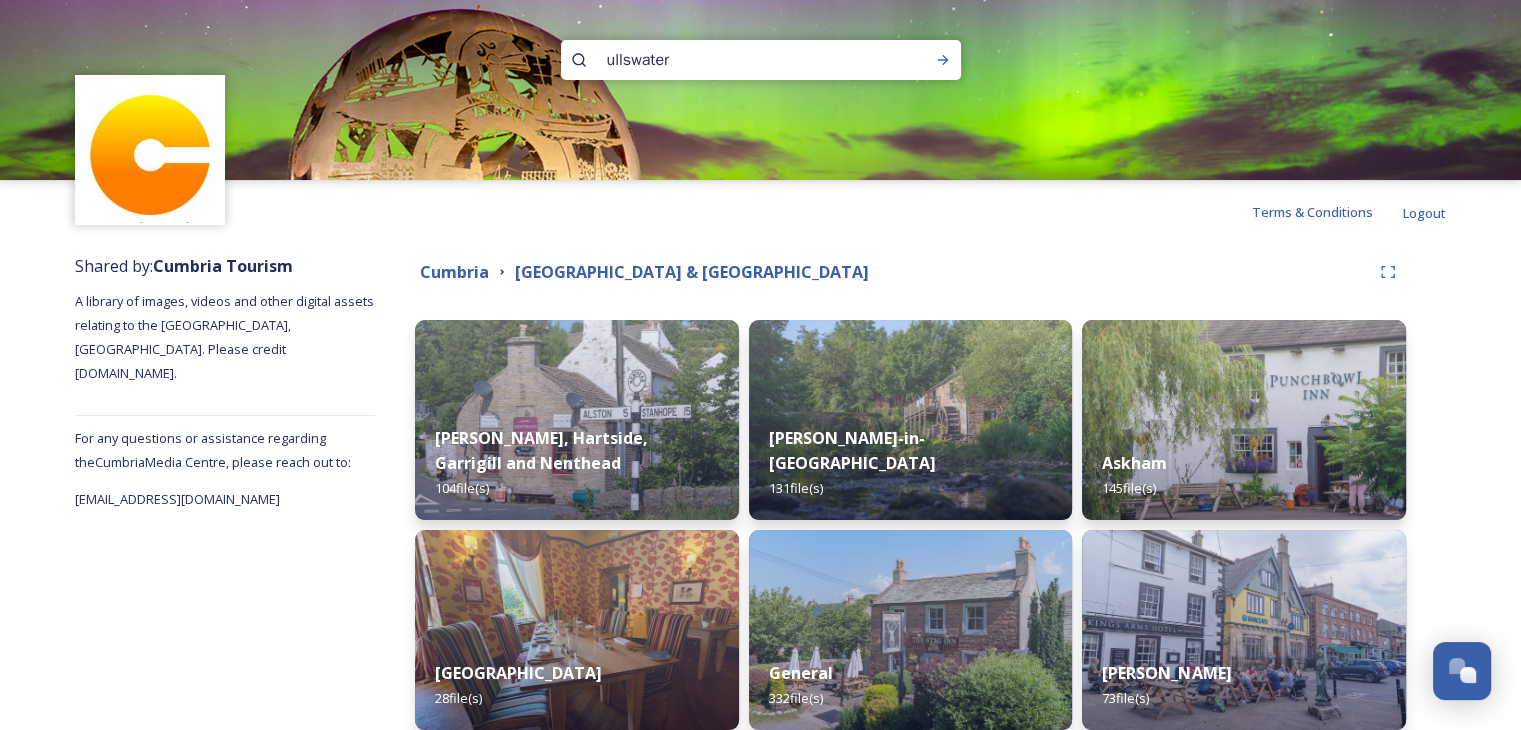 type 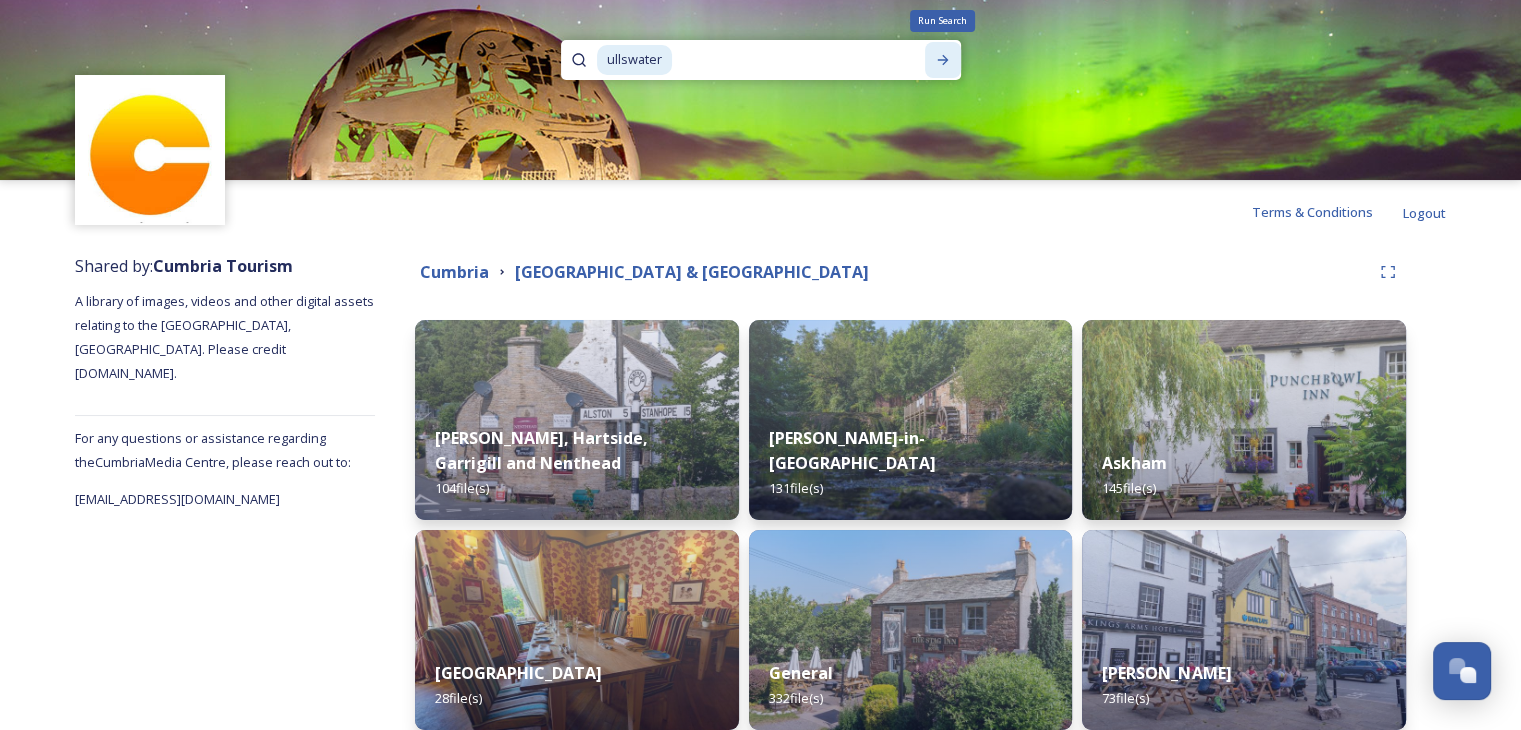click 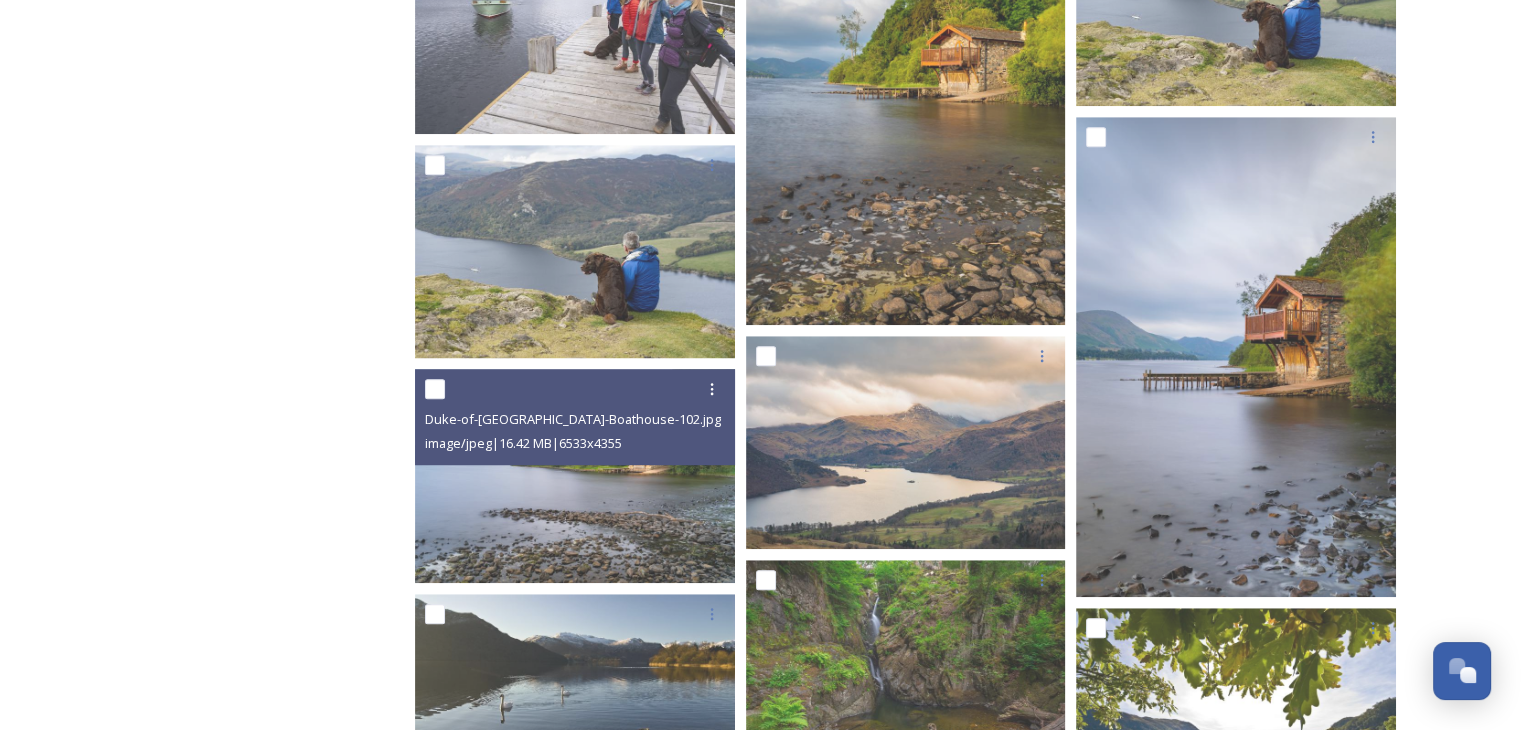 scroll, scrollTop: 1400, scrollLeft: 0, axis: vertical 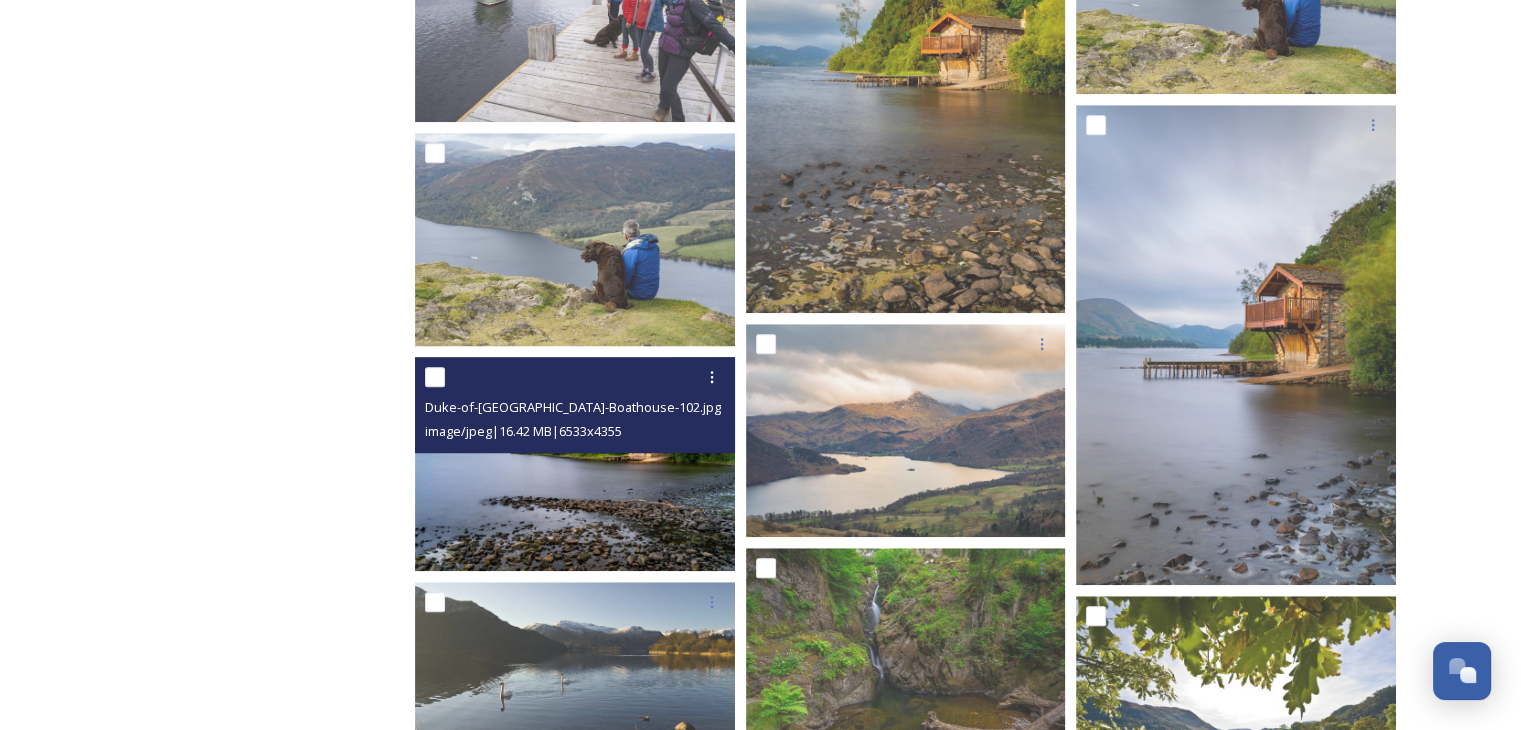 click at bounding box center (575, 463) 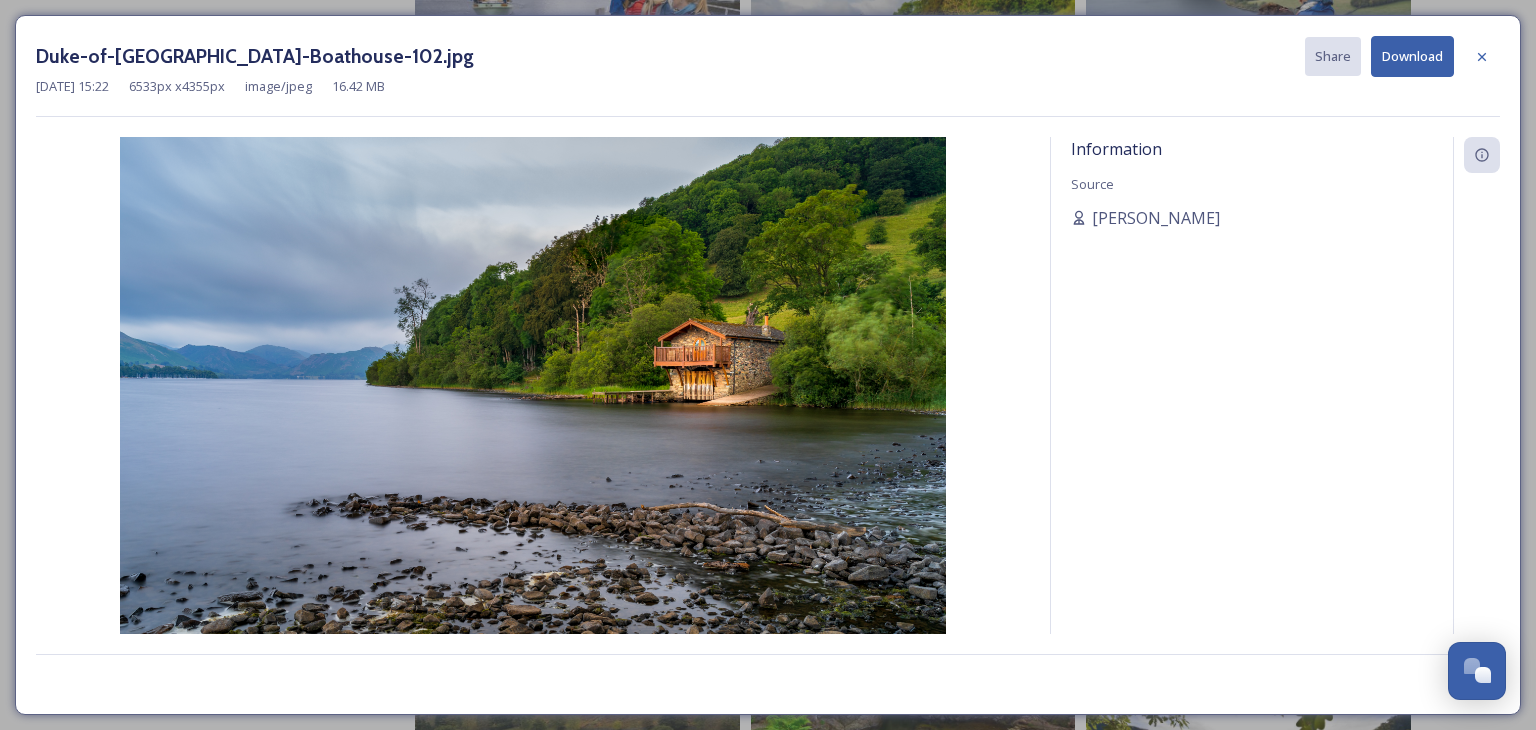 click on "Download" at bounding box center (1412, 56) 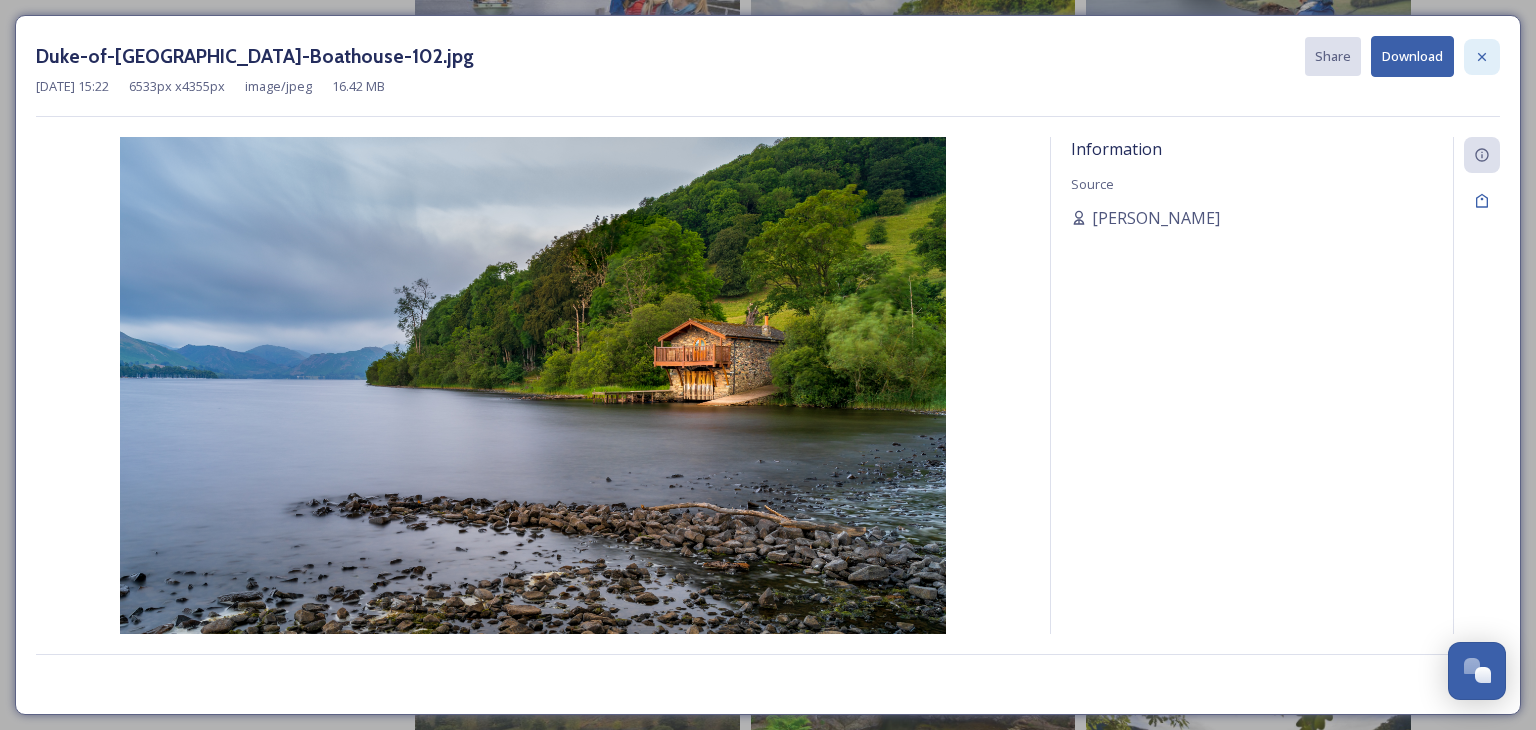 click at bounding box center [1482, 57] 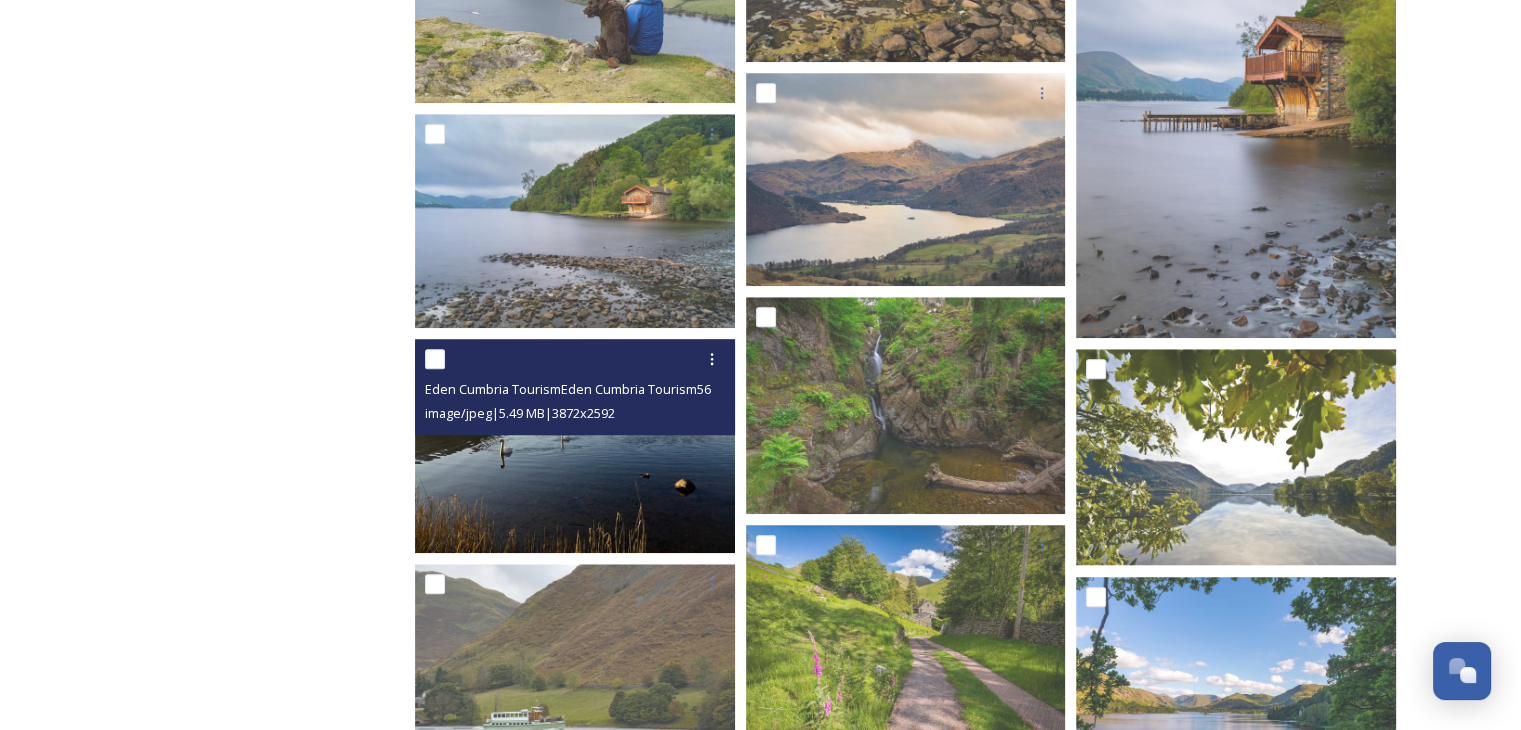 scroll, scrollTop: 1700, scrollLeft: 0, axis: vertical 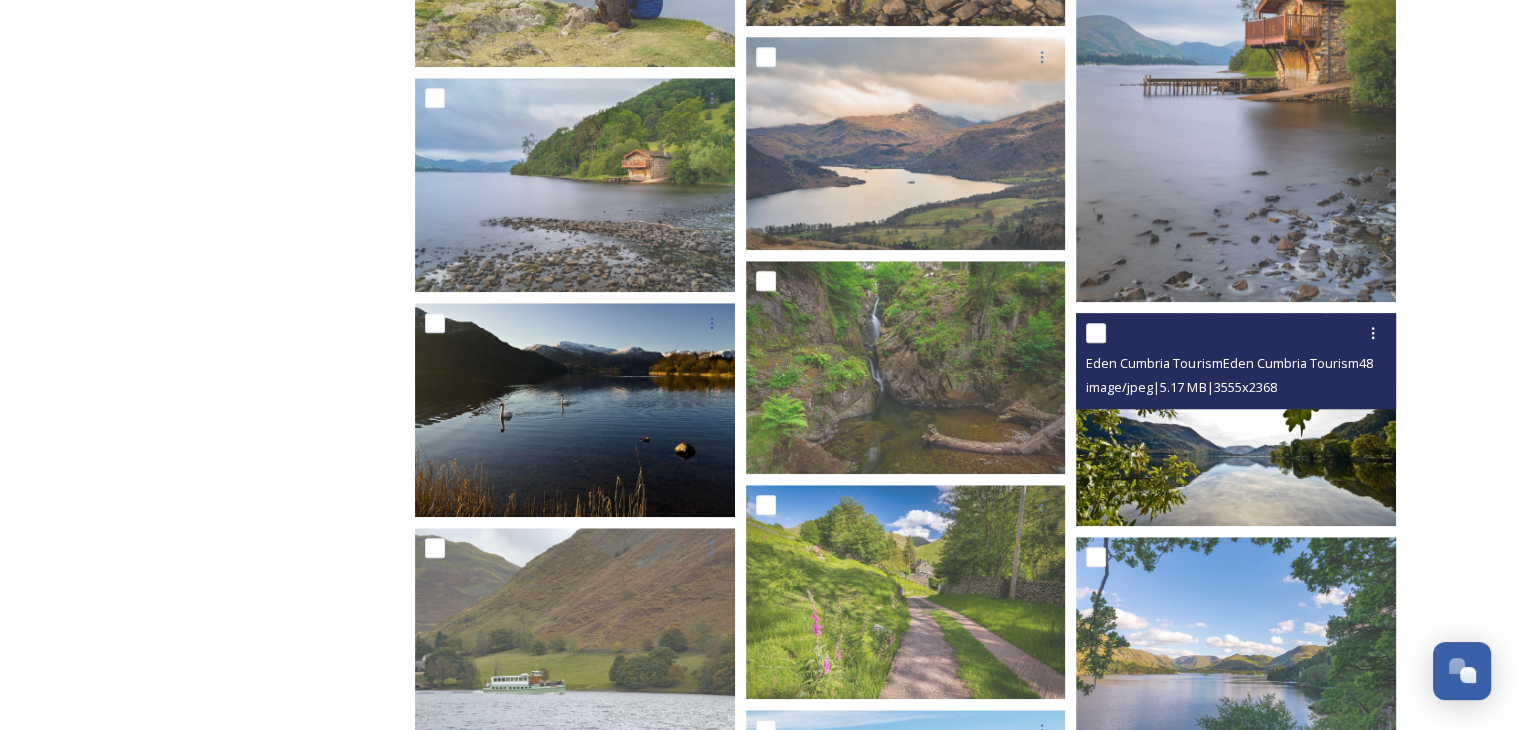 click at bounding box center [1236, 419] 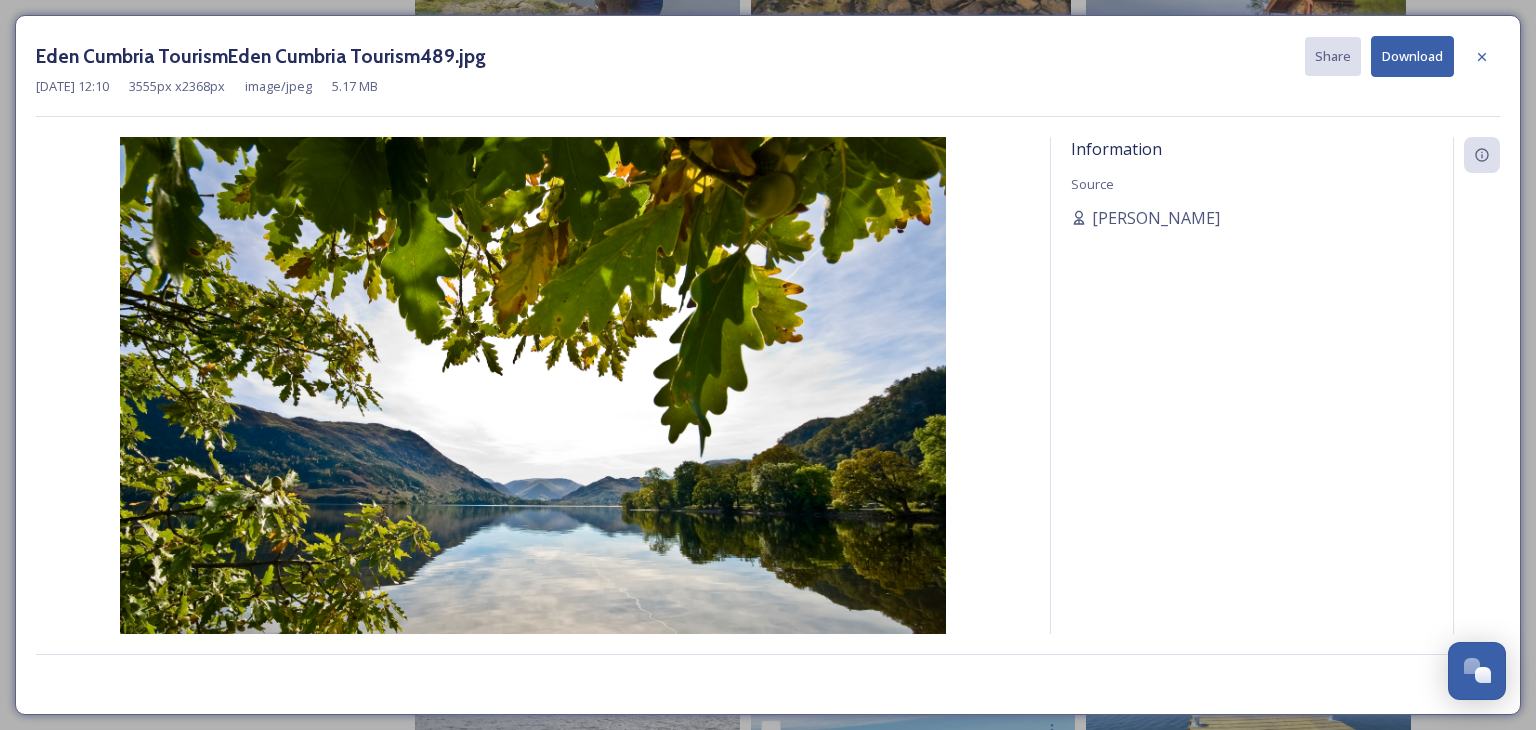 click on "Download" at bounding box center [1412, 56] 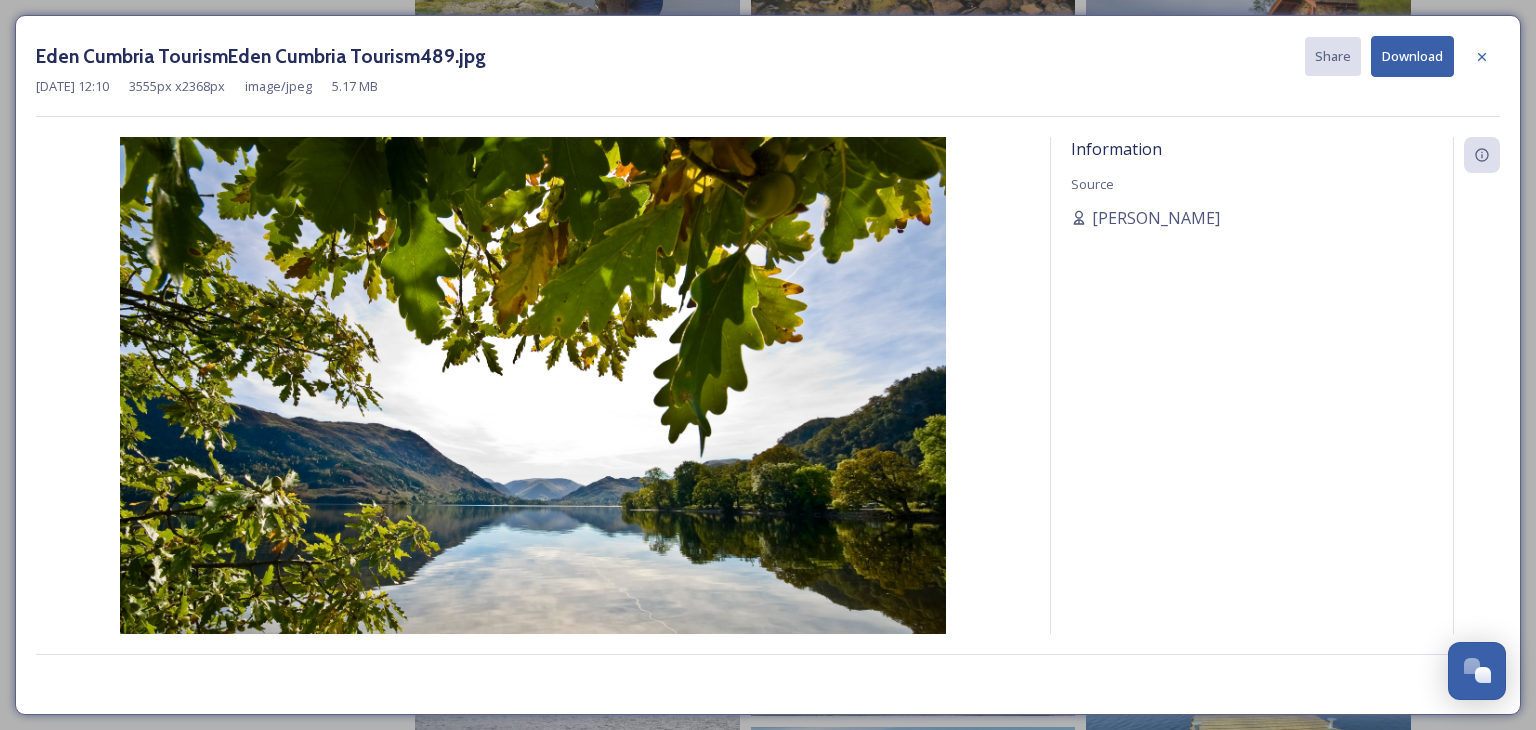 click on "Download" at bounding box center (1412, 56) 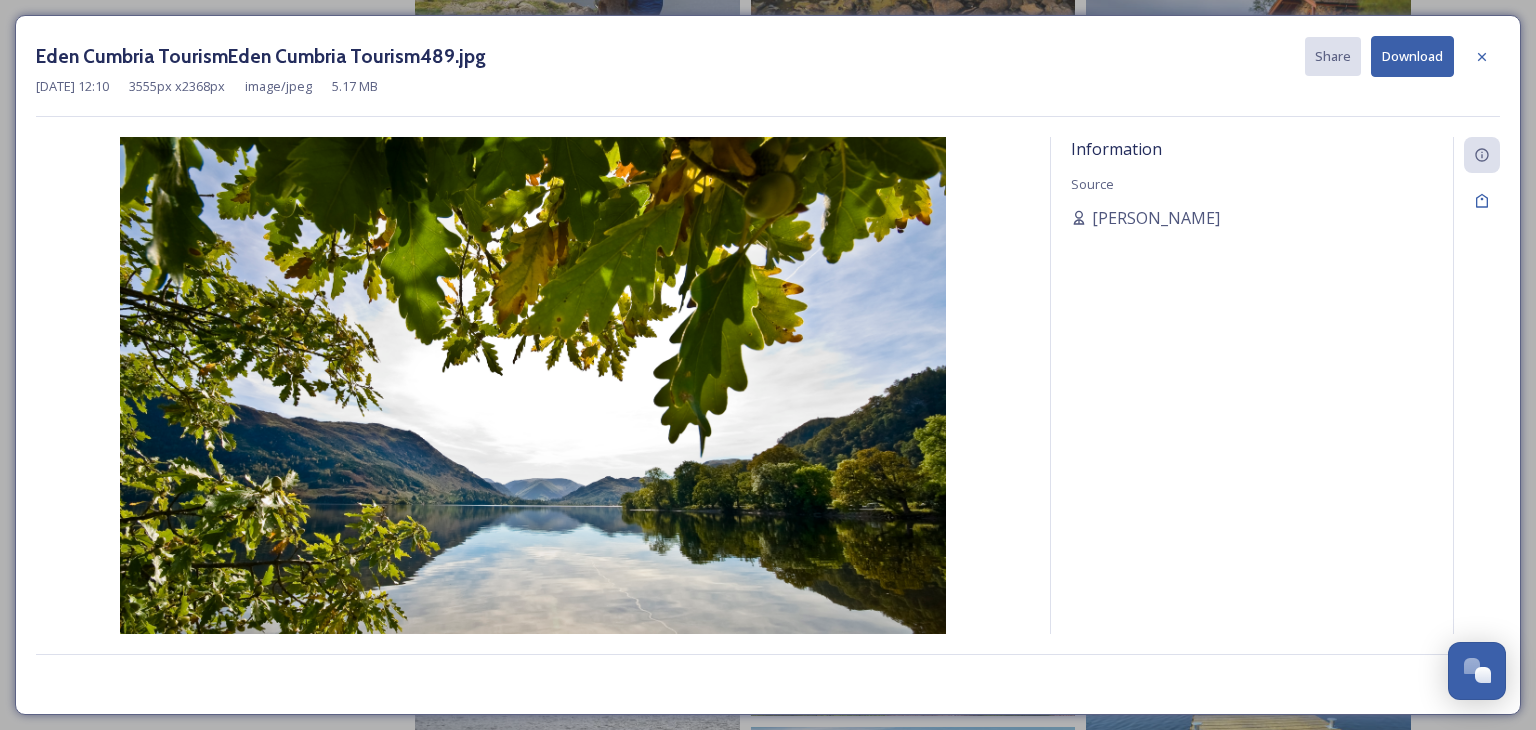 click on "Information Source [PERSON_NAME]" at bounding box center (1252, 412) 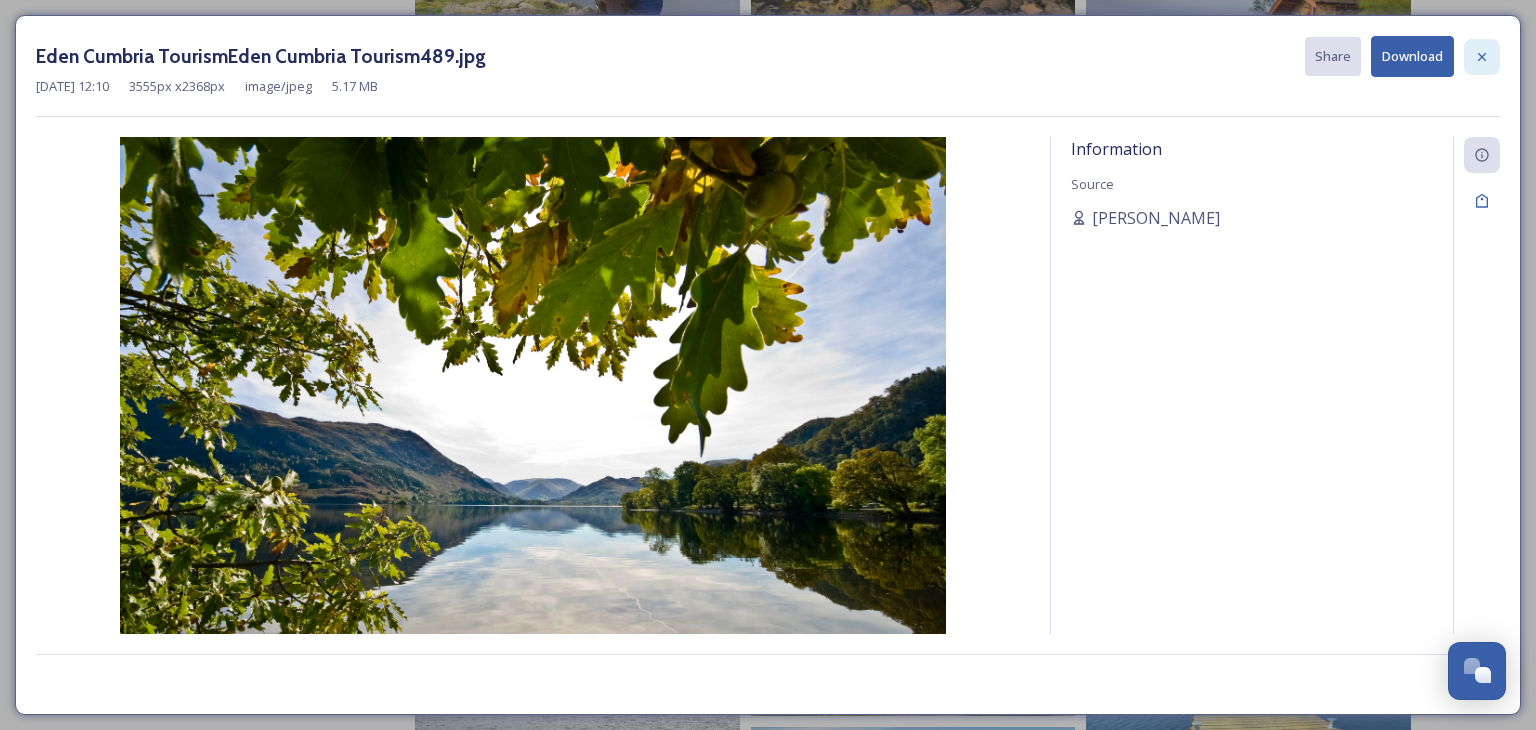 click at bounding box center (1482, 57) 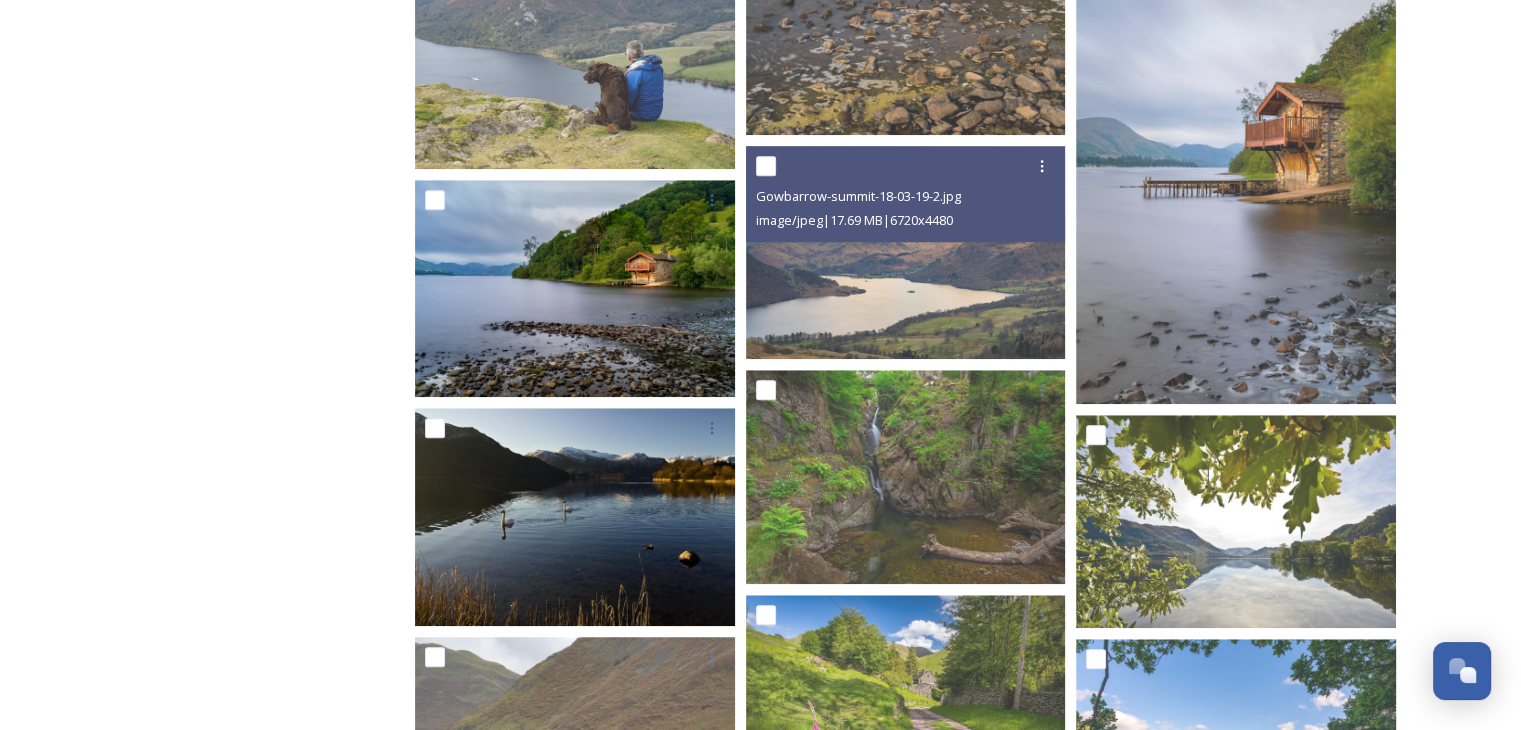 scroll, scrollTop: 1400, scrollLeft: 0, axis: vertical 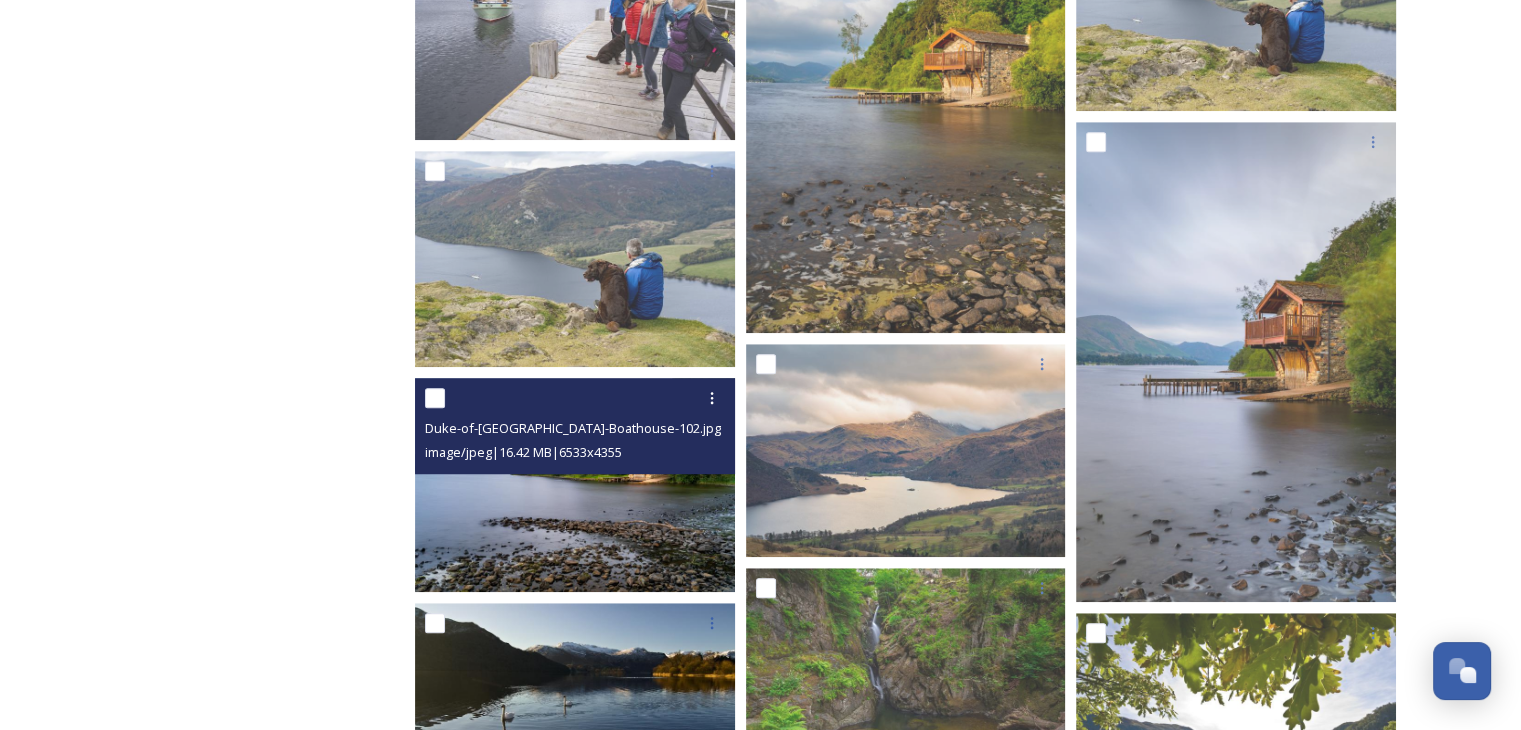 click at bounding box center [575, 484] 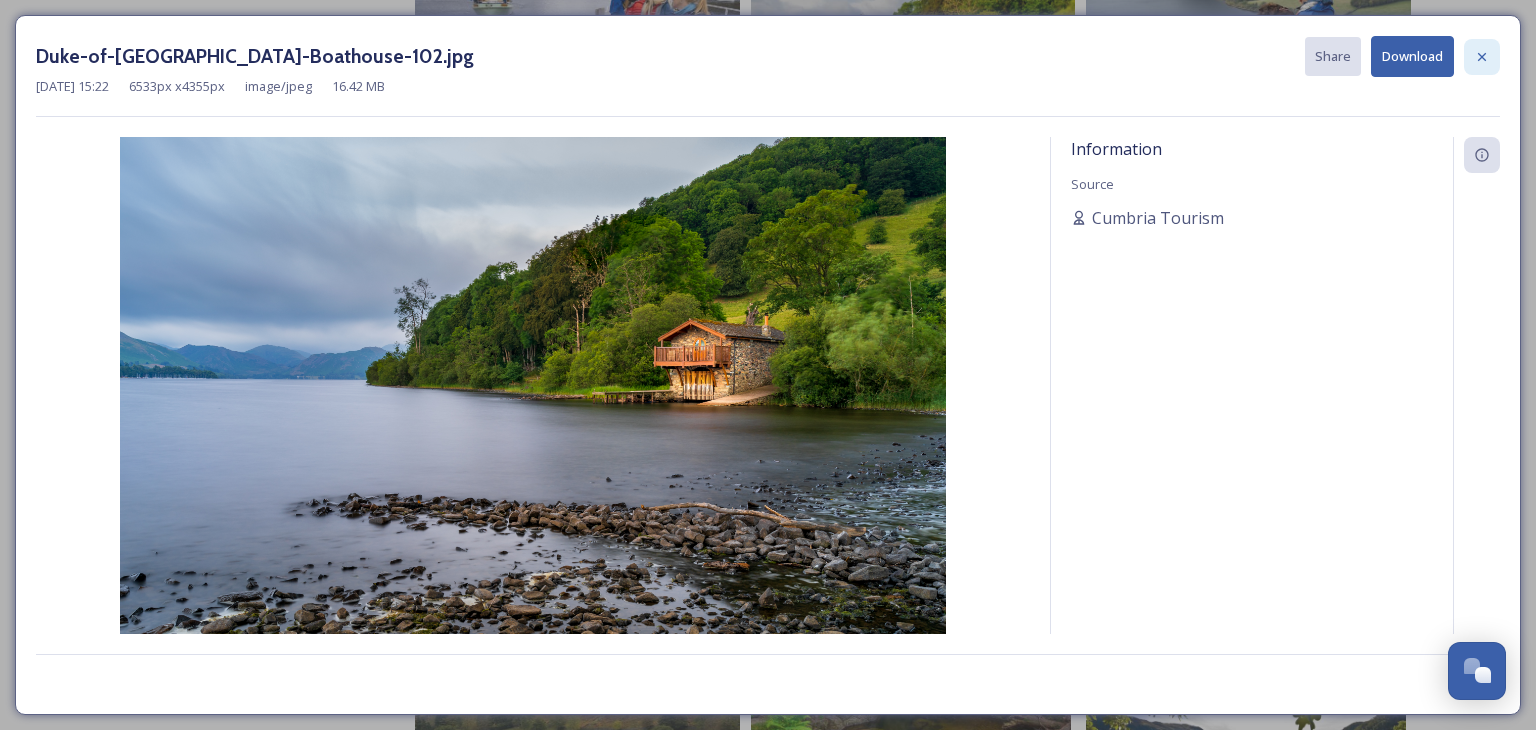 click 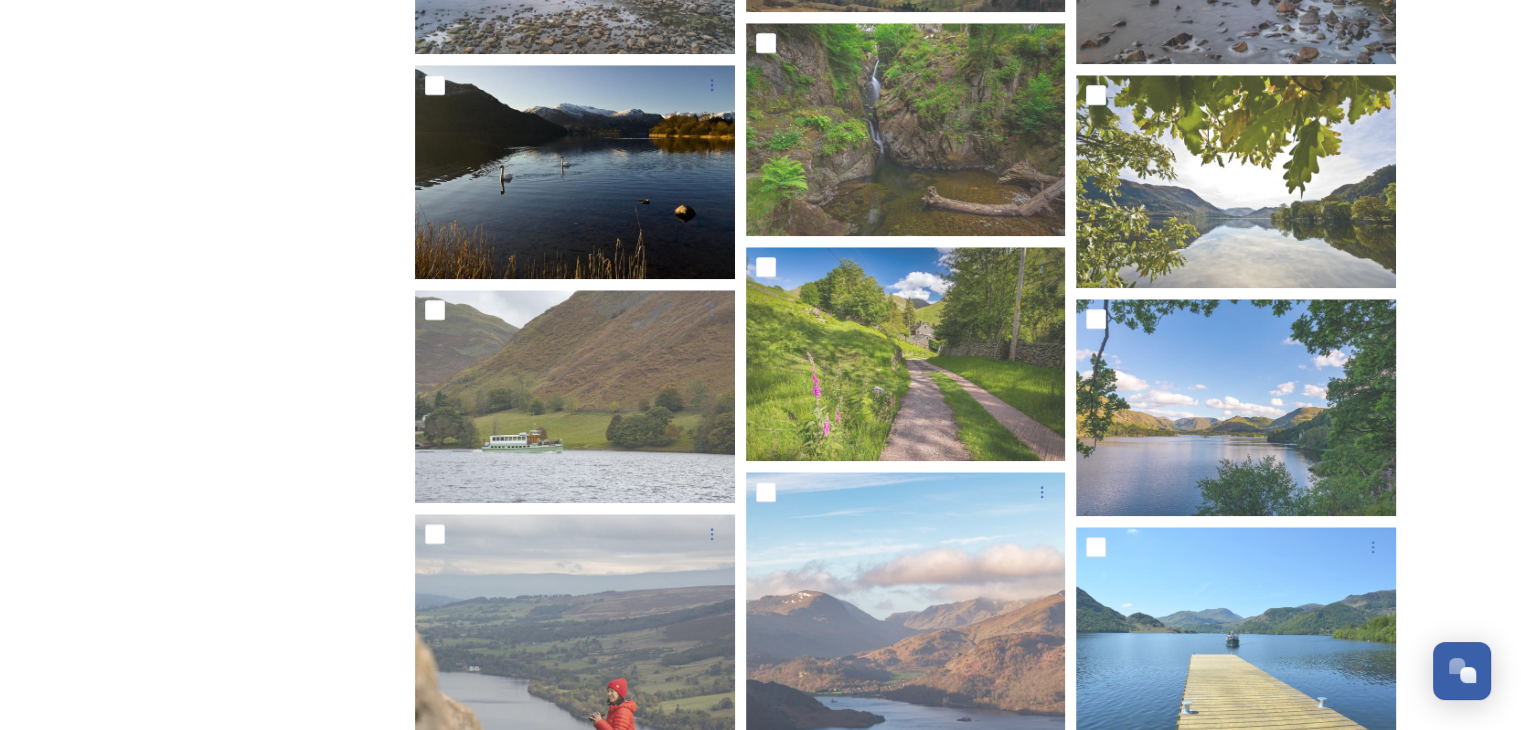 scroll, scrollTop: 2000, scrollLeft: 0, axis: vertical 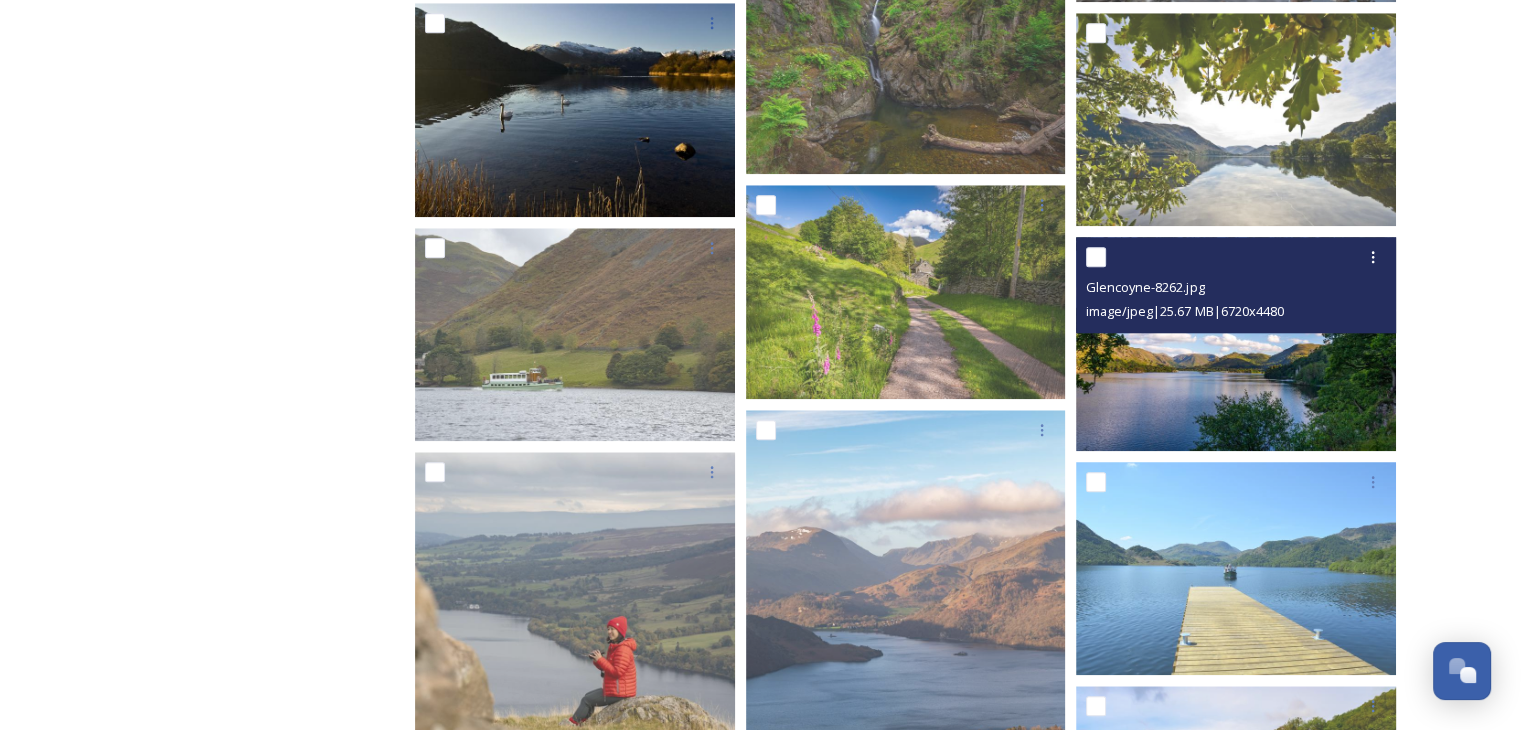click at bounding box center (1236, 343) 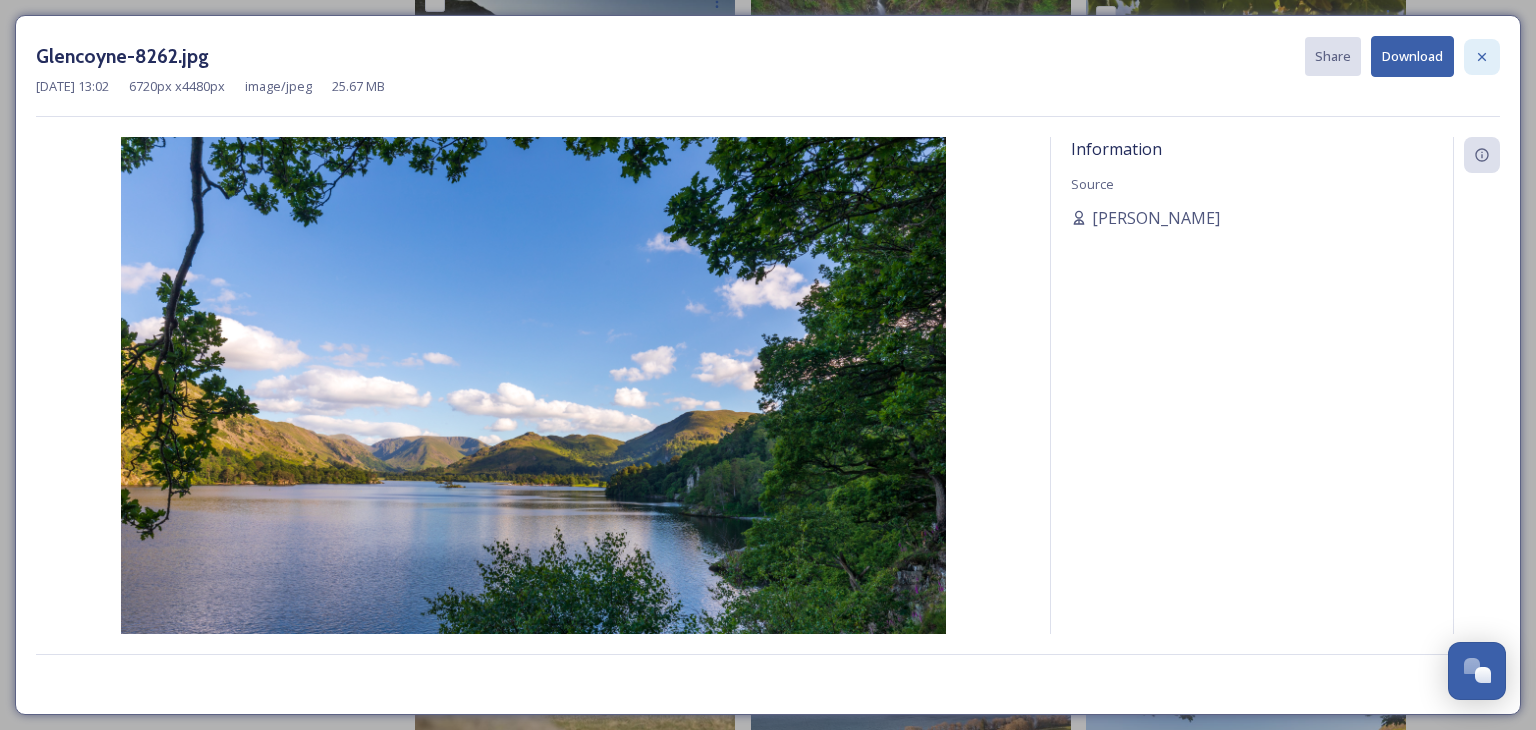click at bounding box center (1482, 57) 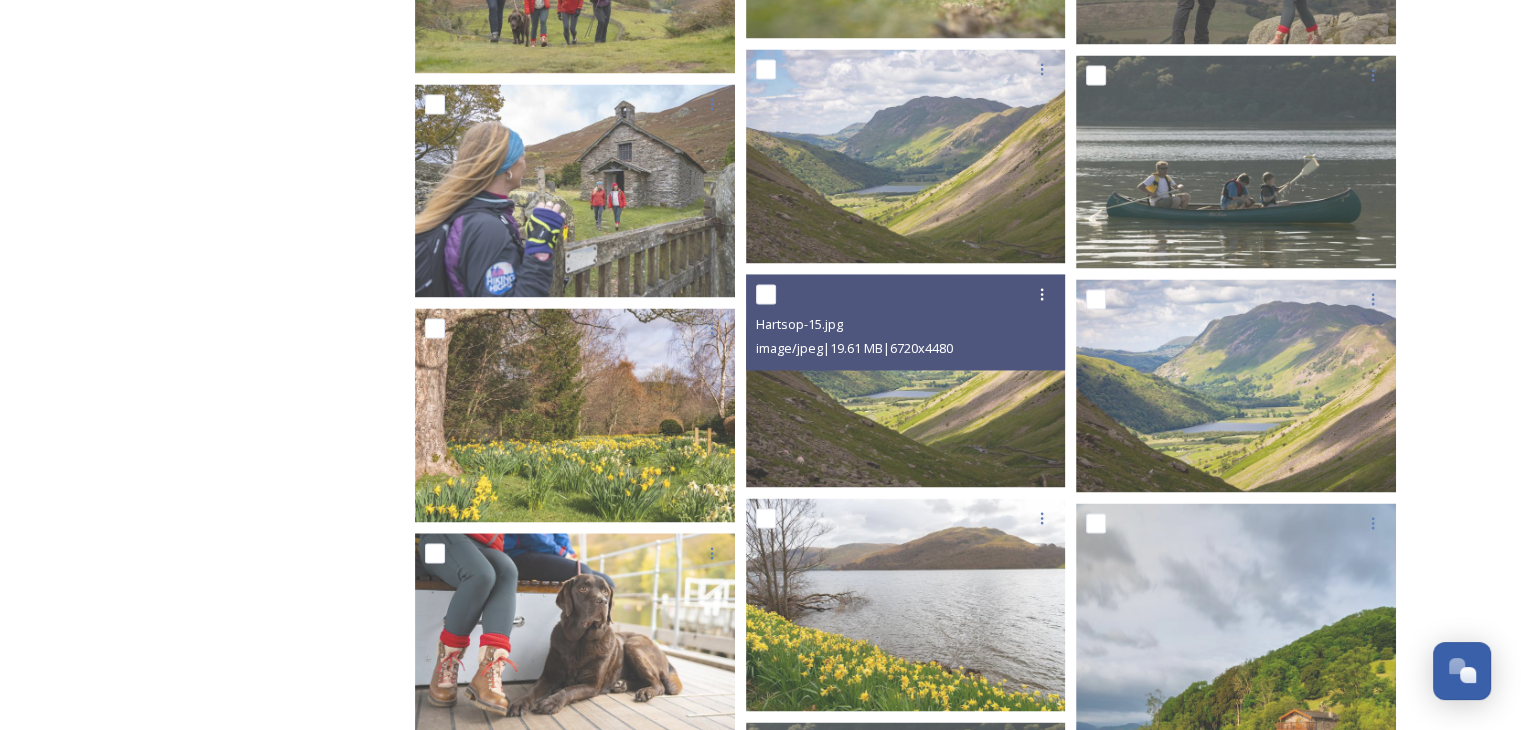 scroll, scrollTop: 3300, scrollLeft: 0, axis: vertical 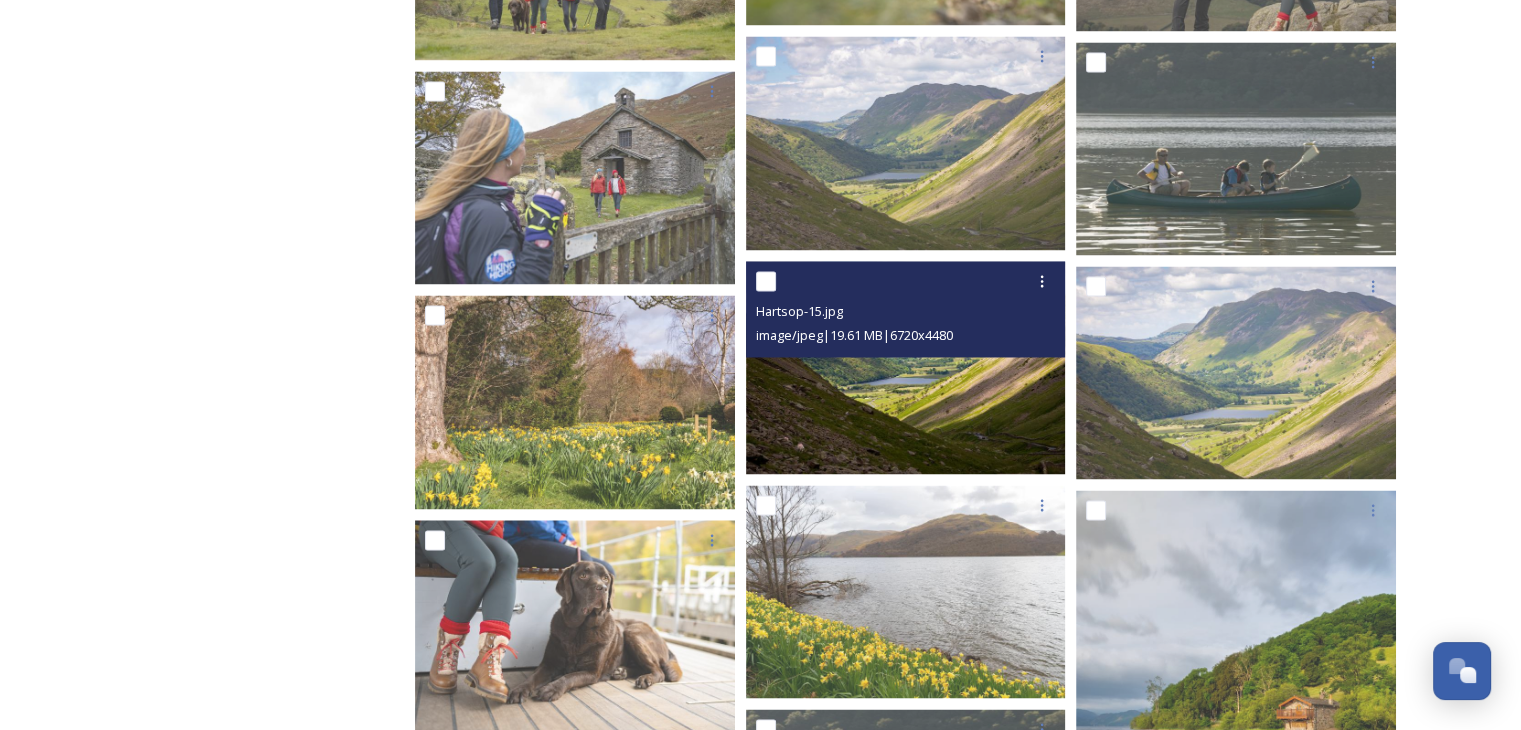 click at bounding box center [906, 367] 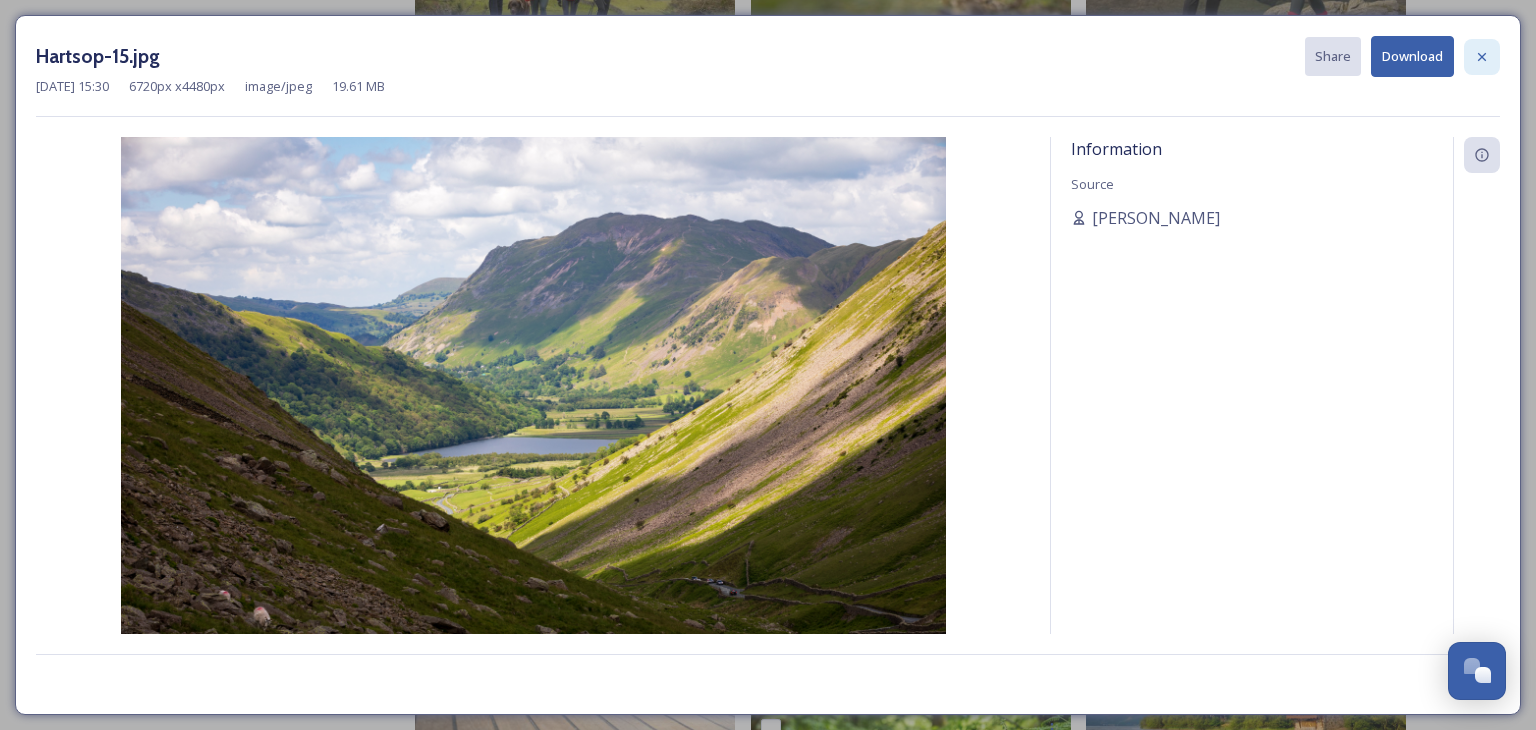 click at bounding box center [1482, 57] 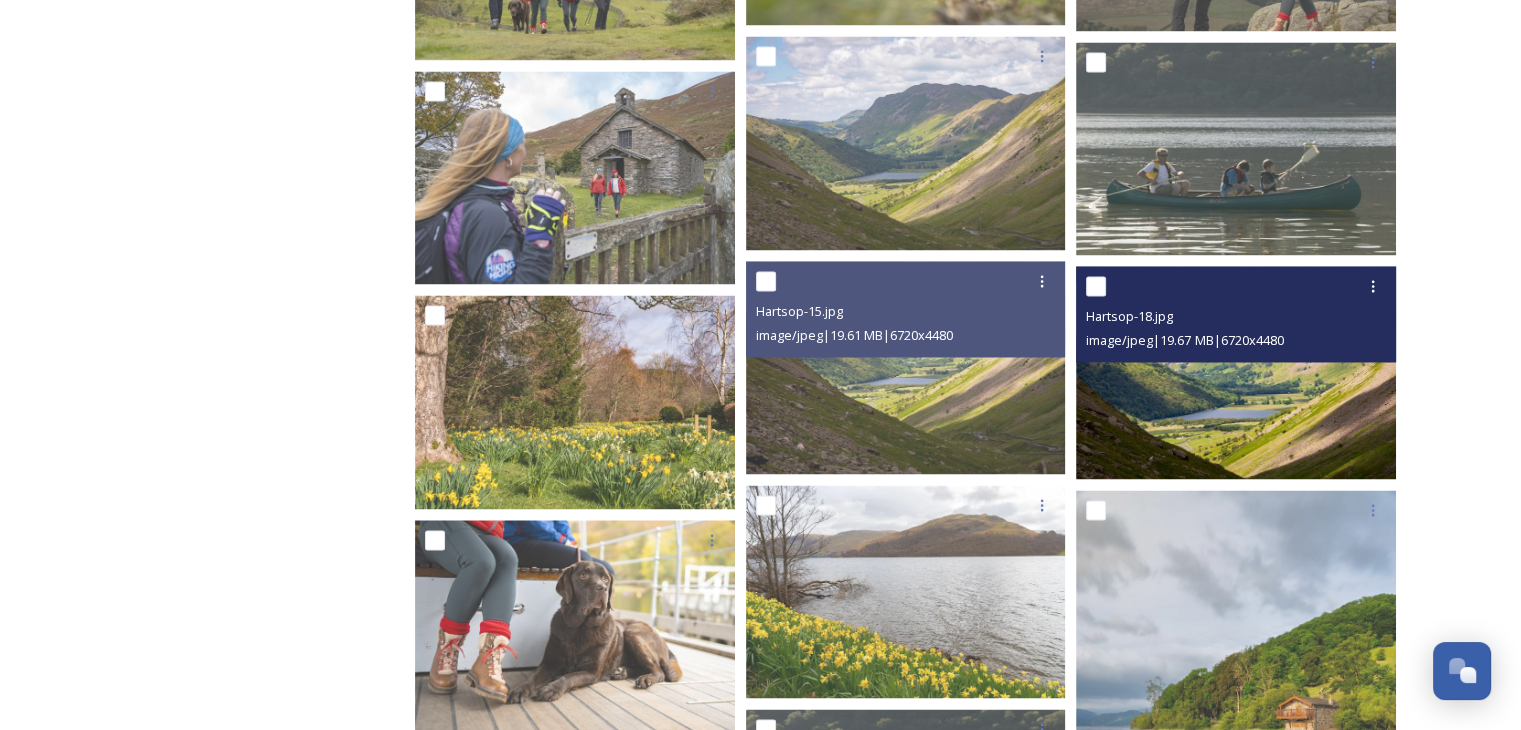 click on "image/jpeg  |  19.67 MB  |  6720  x  4480" at bounding box center (1184, 340) 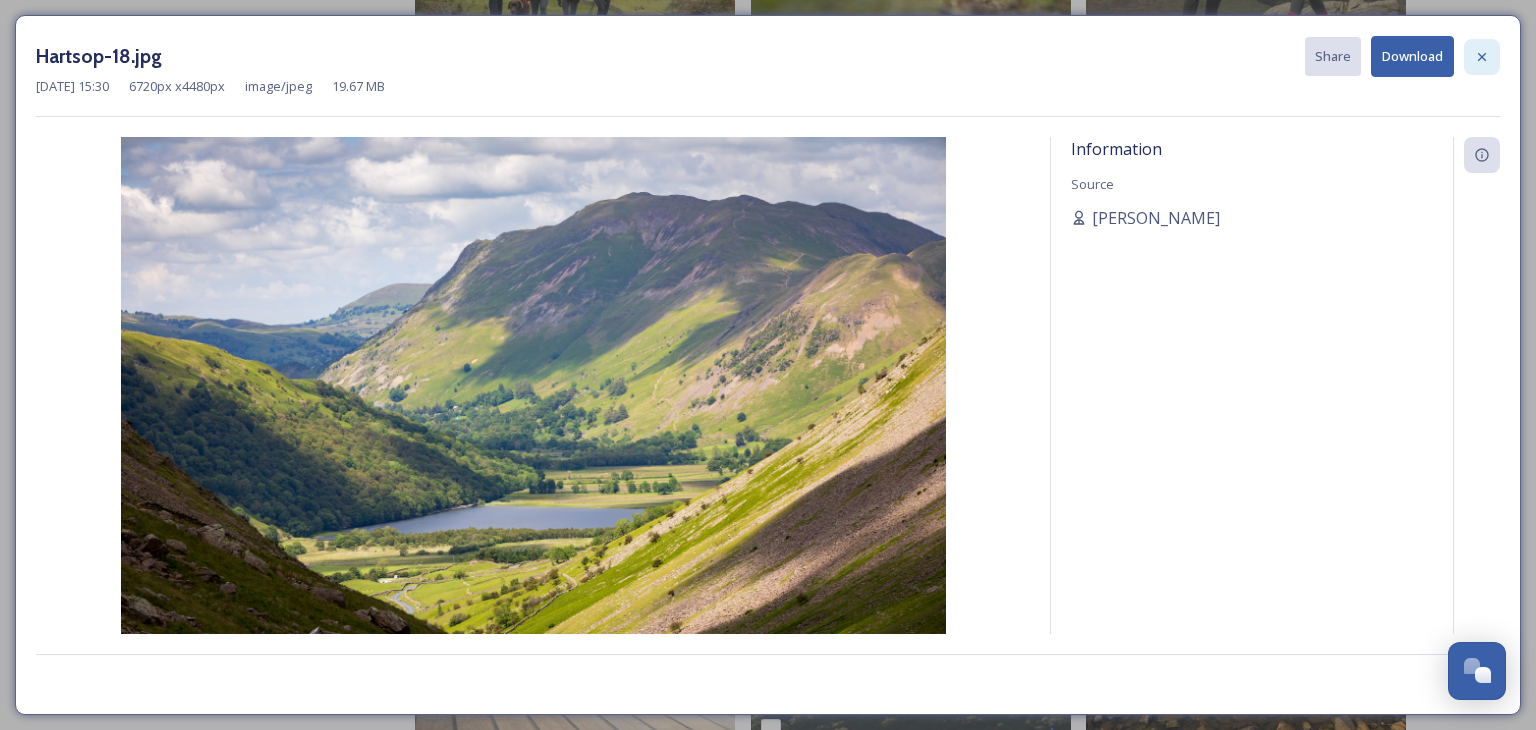 click 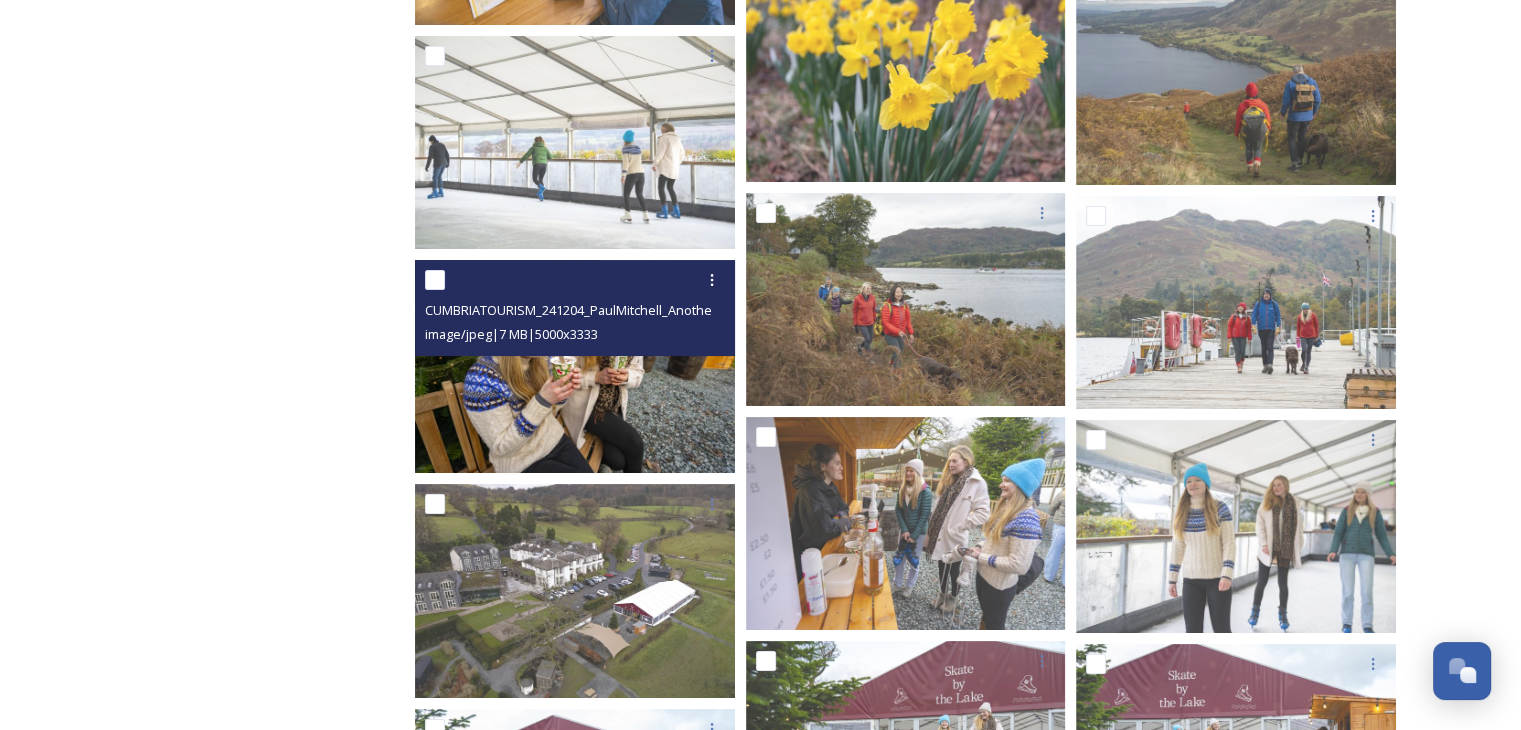 scroll, scrollTop: 7900, scrollLeft: 0, axis: vertical 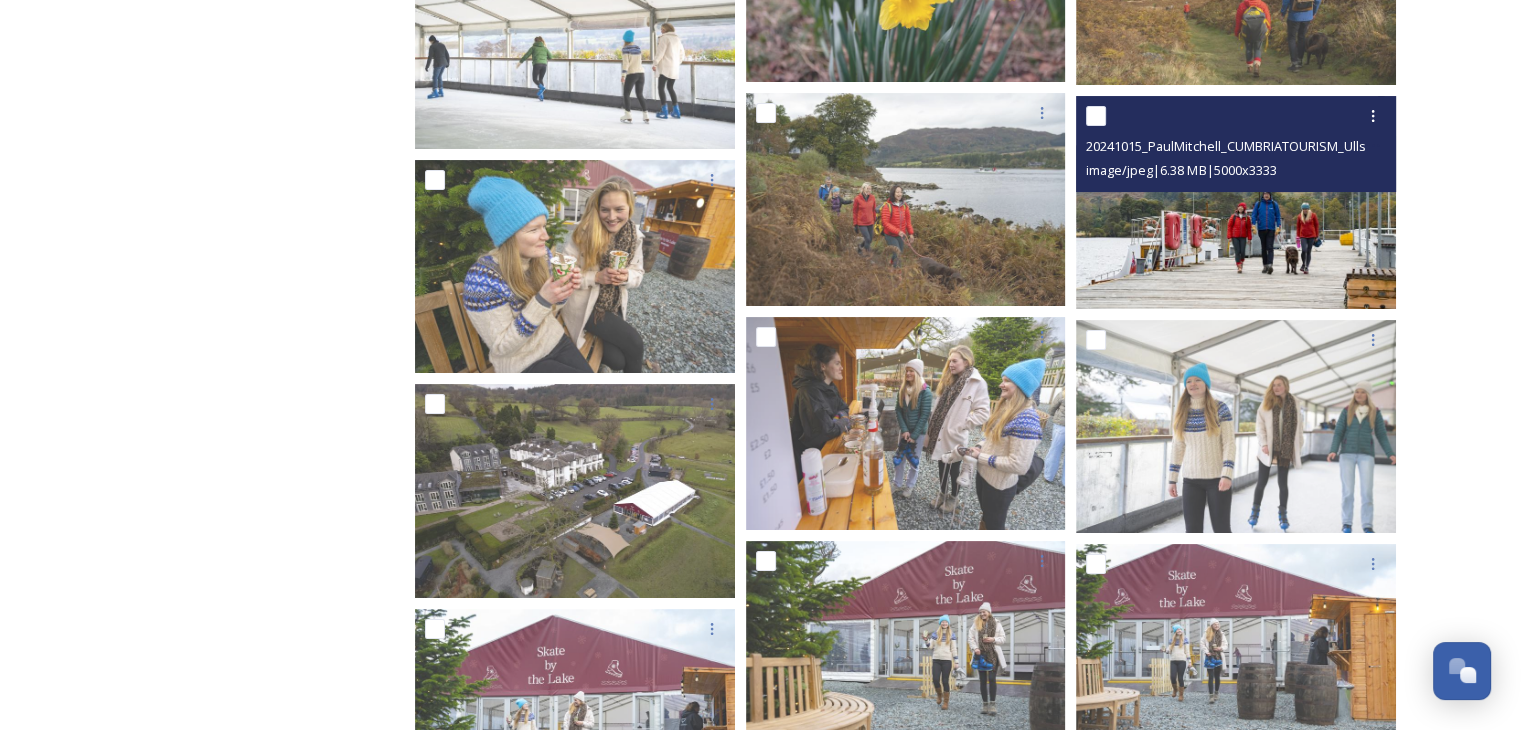 click at bounding box center [1236, 202] 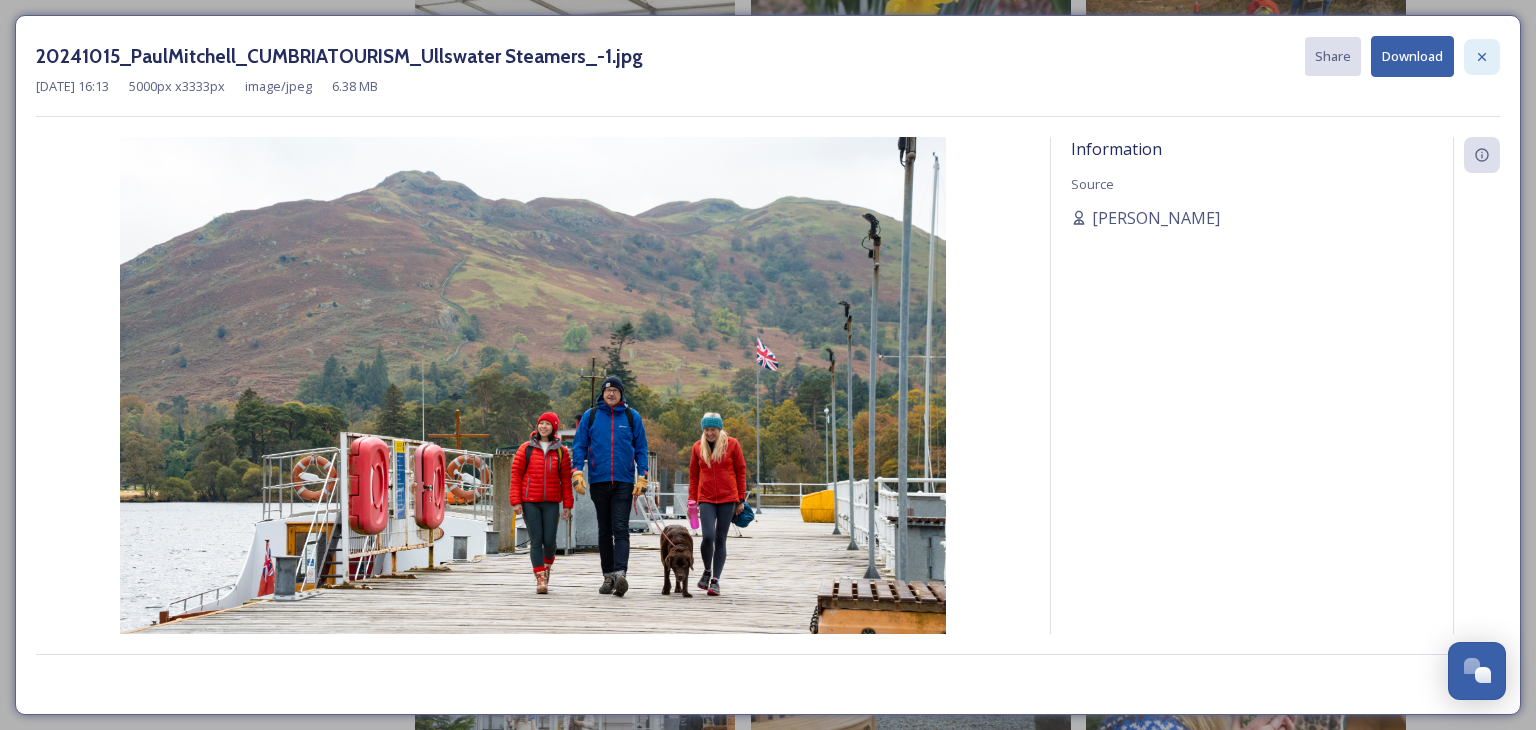 click 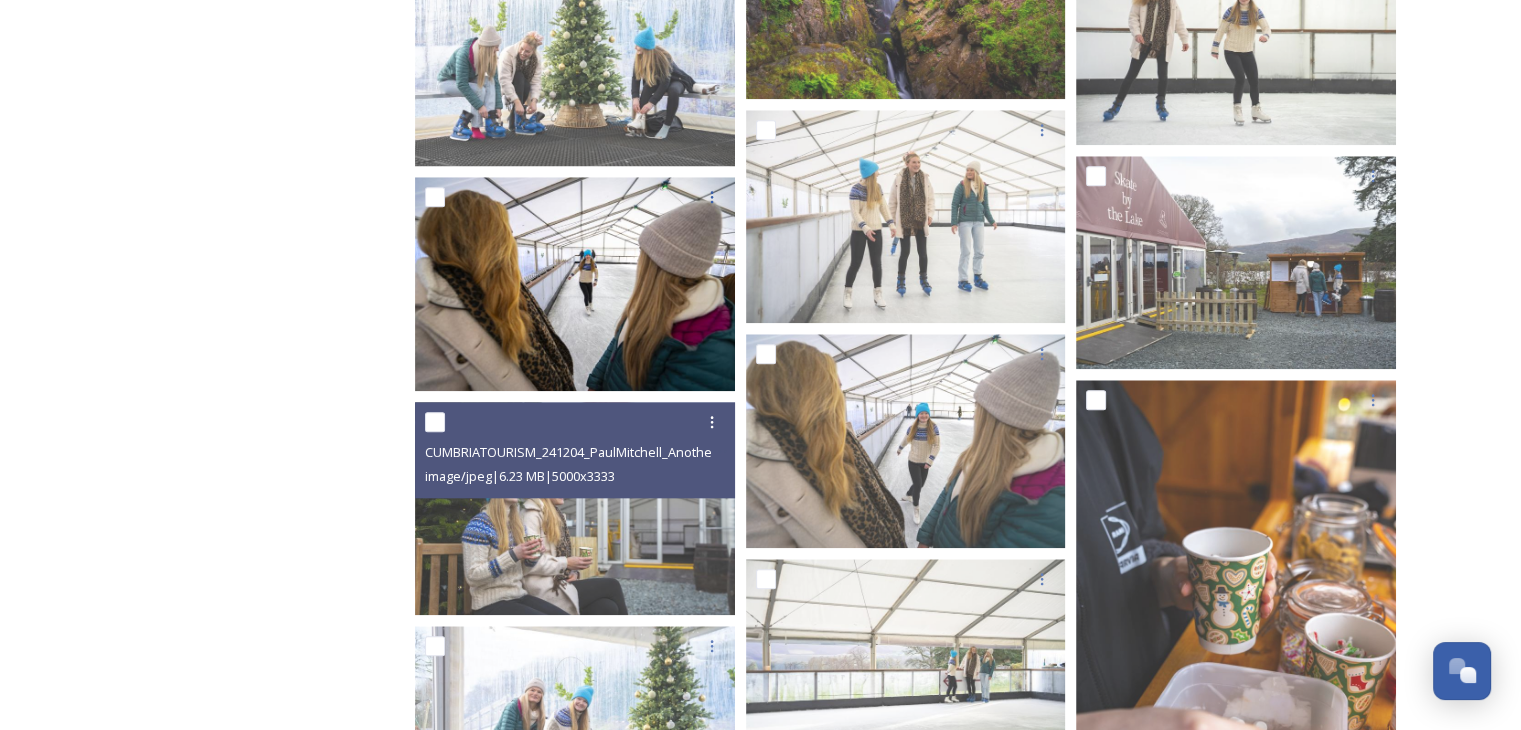 scroll, scrollTop: 9800, scrollLeft: 0, axis: vertical 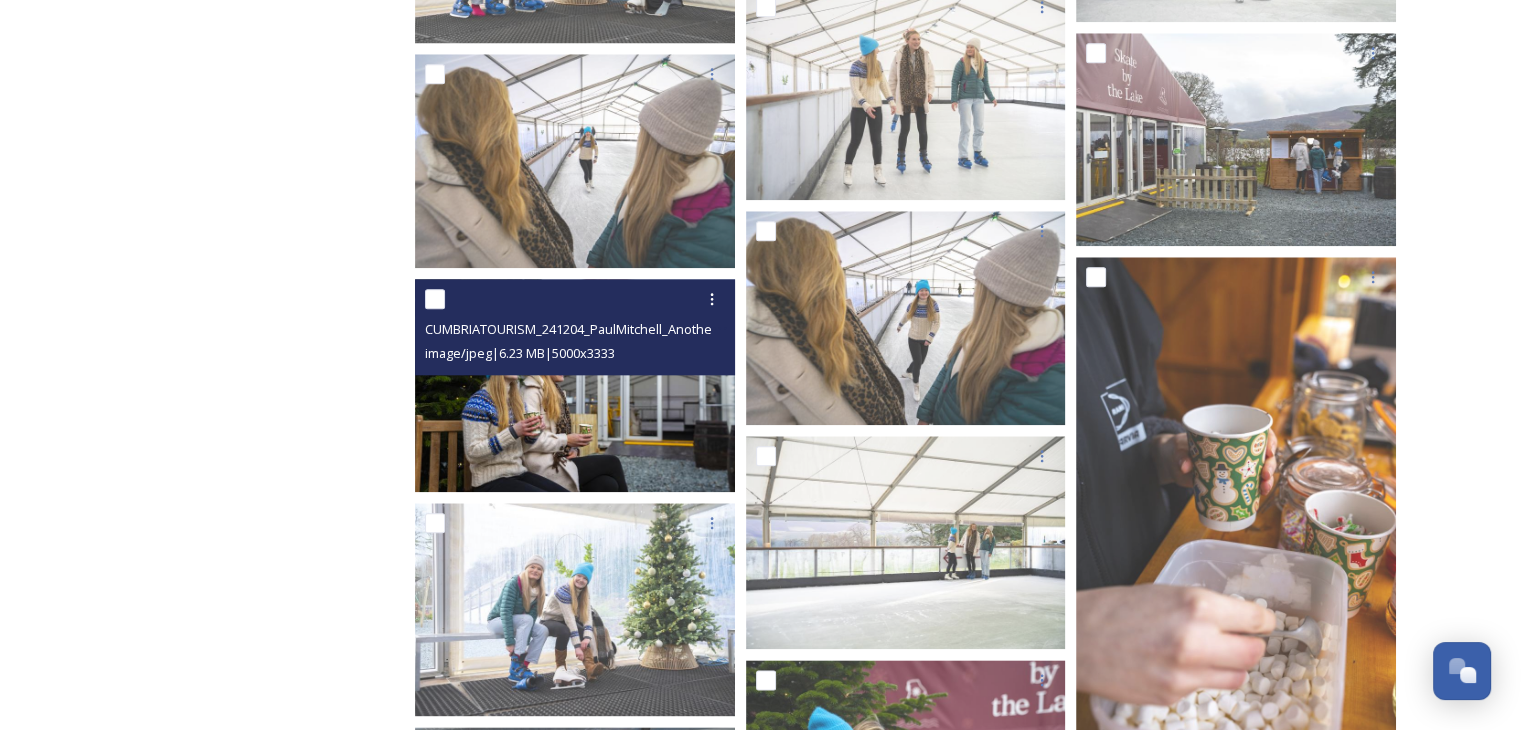 click at bounding box center [575, 385] 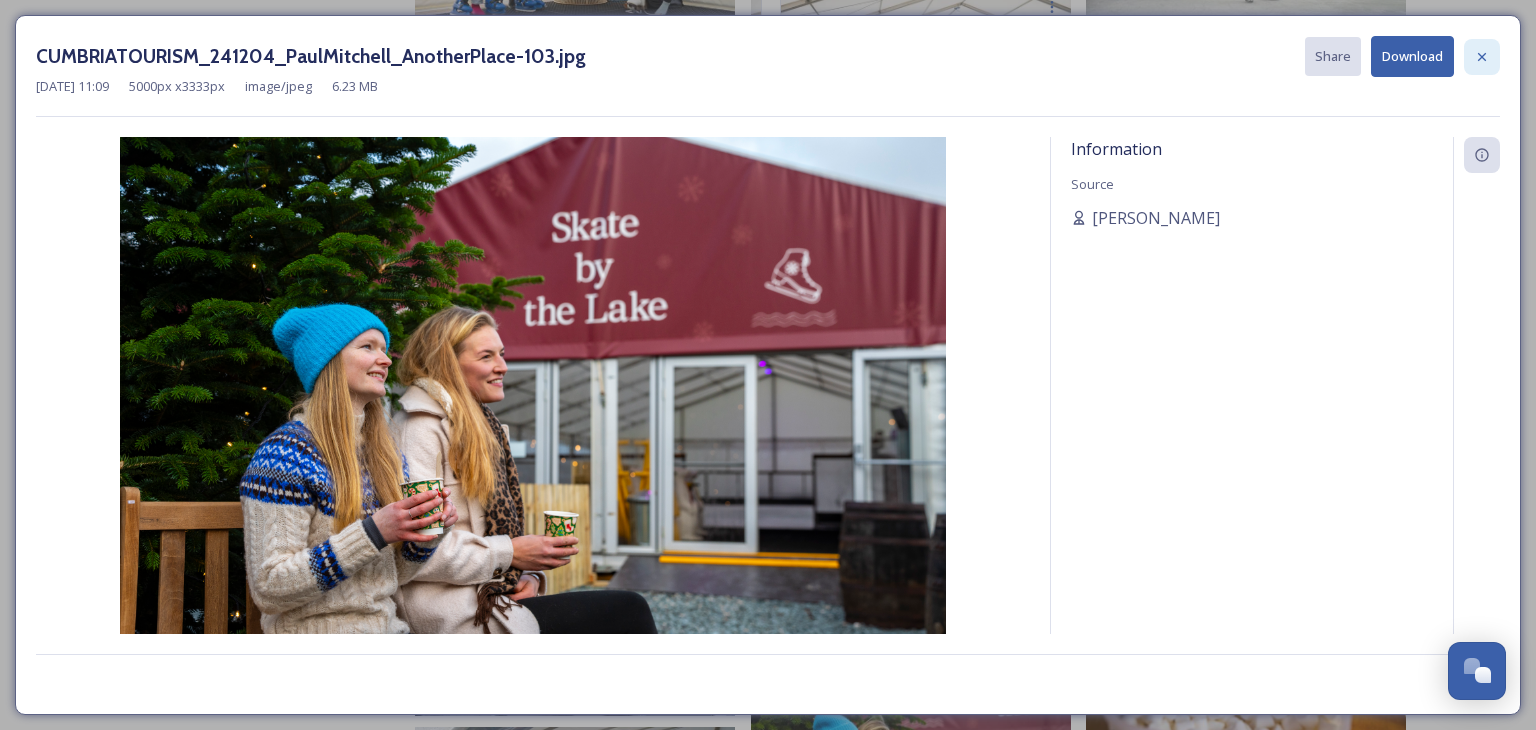 click 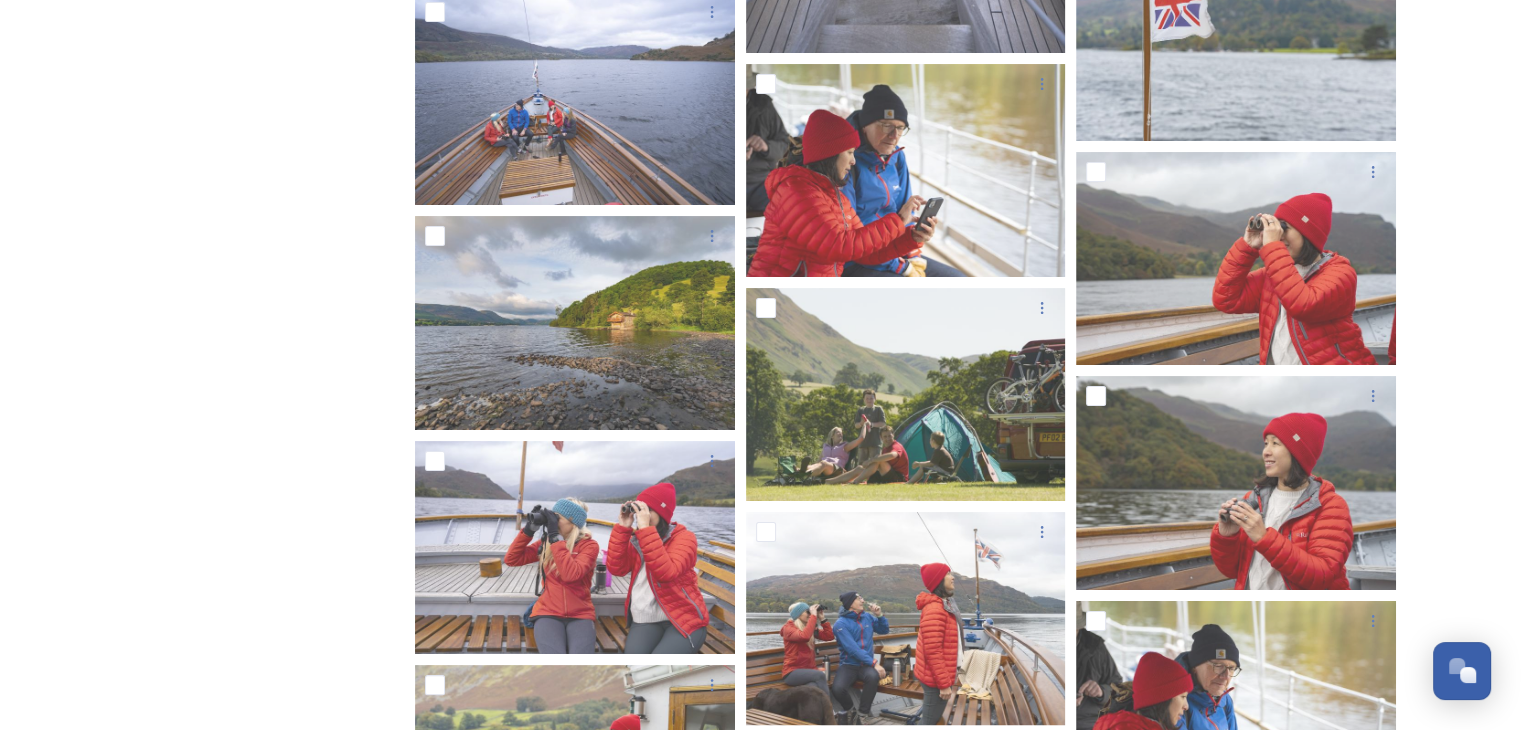 scroll, scrollTop: 23200, scrollLeft: 0, axis: vertical 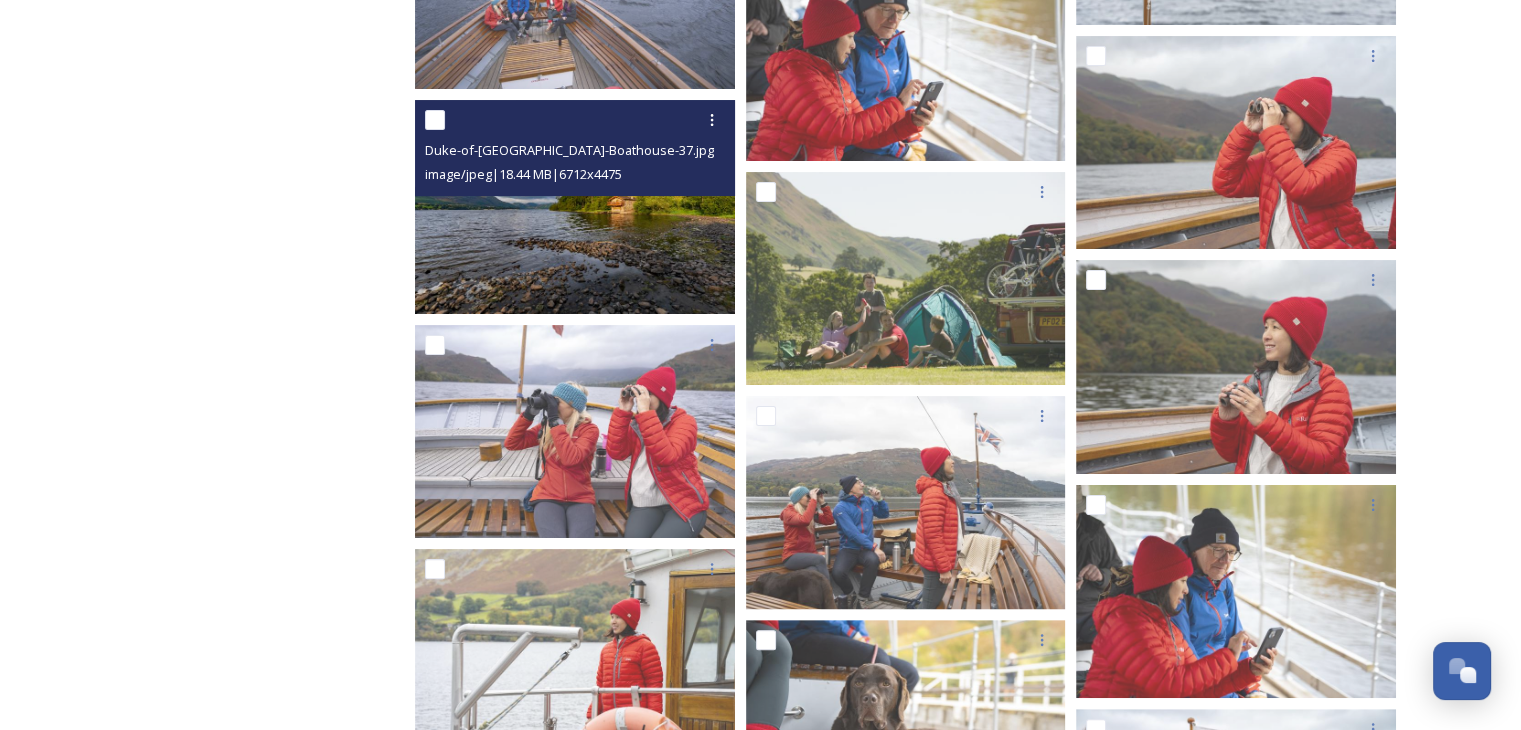 click at bounding box center (575, 206) 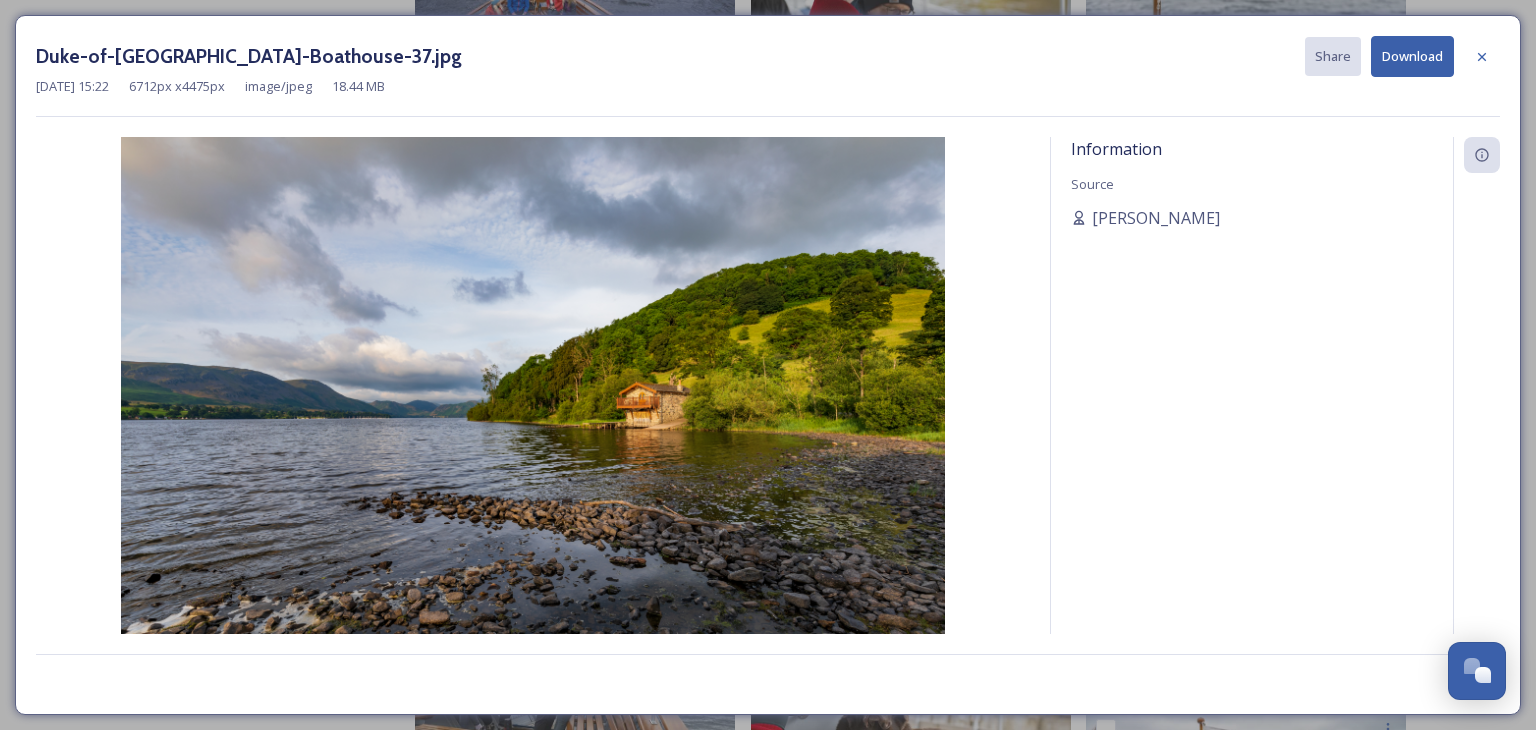 click on "Download" at bounding box center (1412, 56) 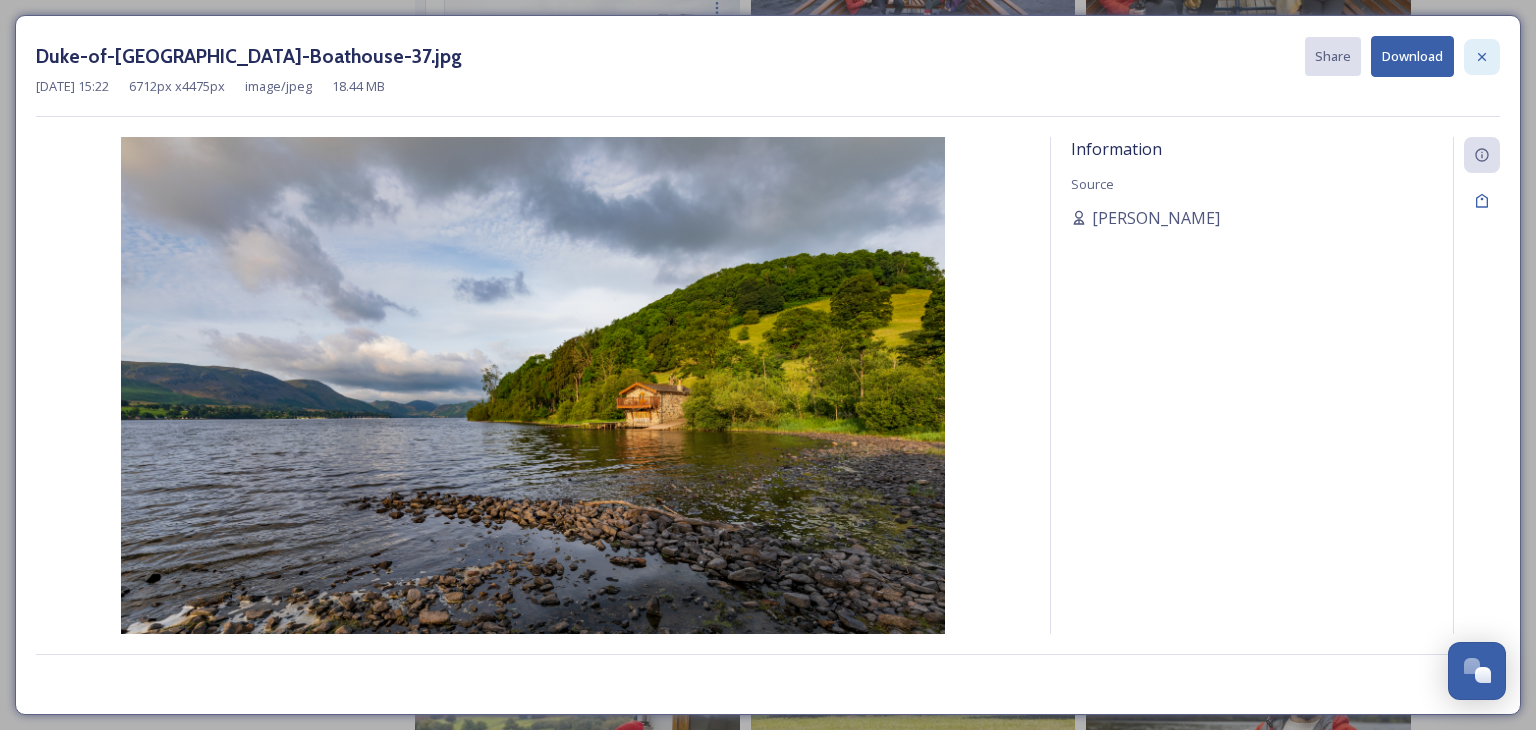click 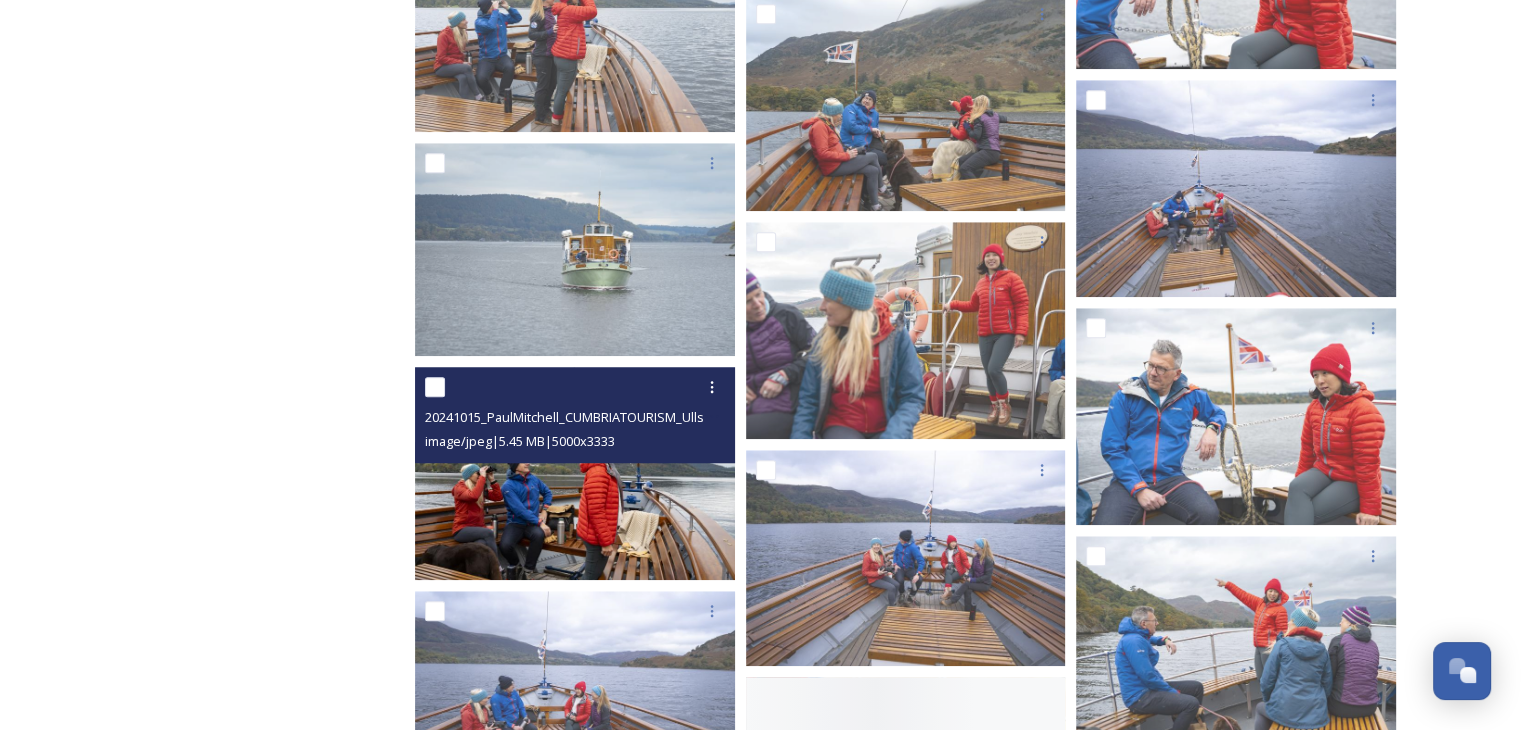scroll, scrollTop: 24400, scrollLeft: 0, axis: vertical 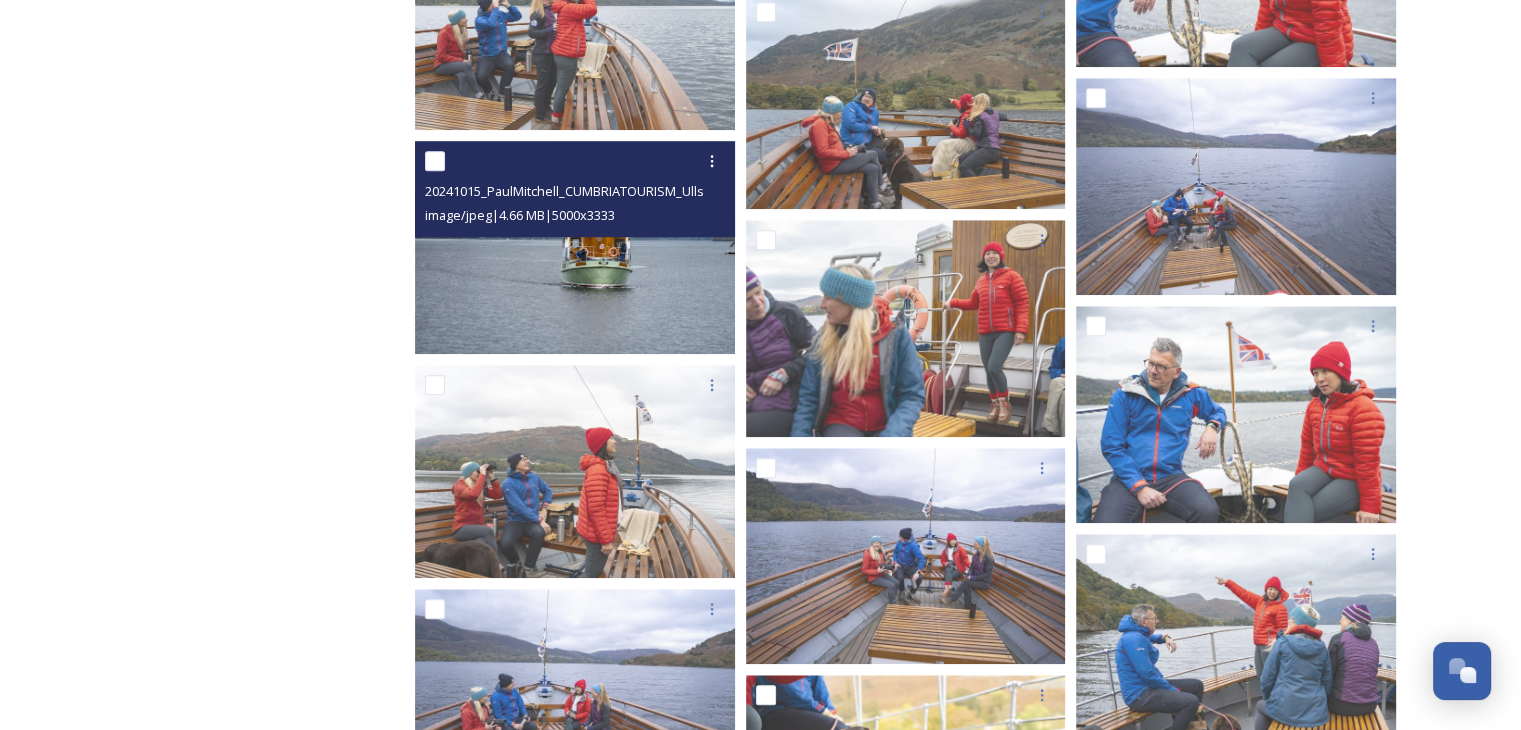 click at bounding box center (575, 247) 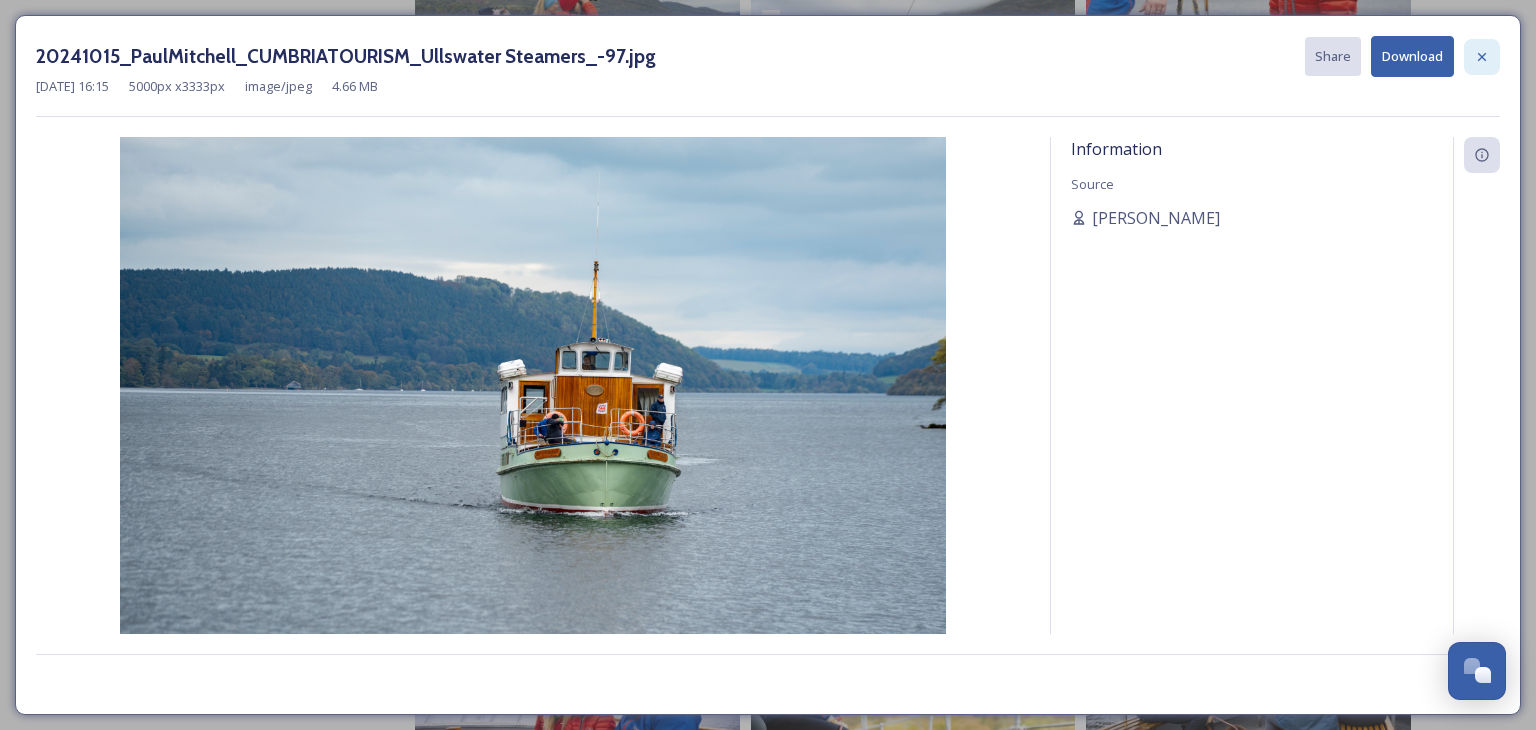 click at bounding box center [1482, 57] 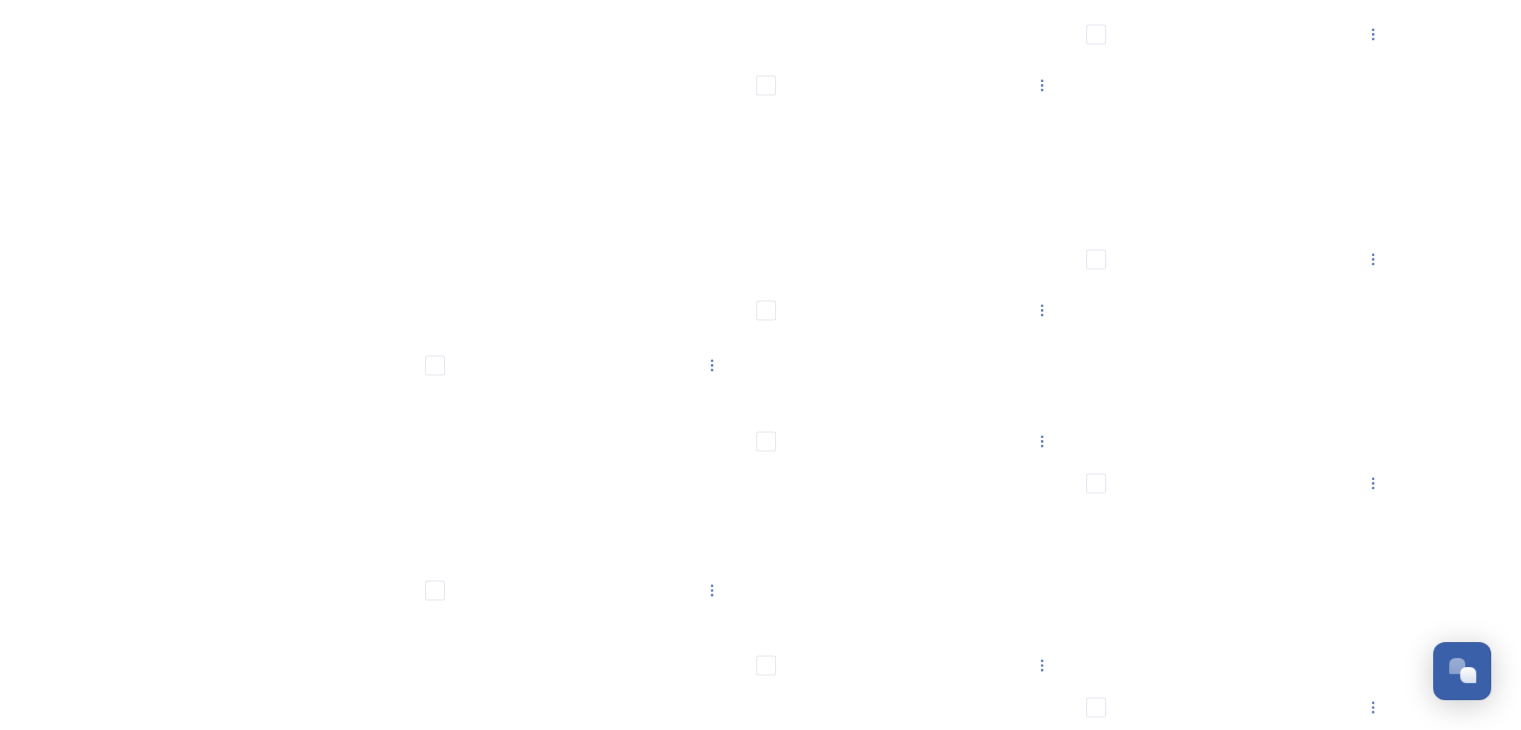 scroll, scrollTop: 33900, scrollLeft: 0, axis: vertical 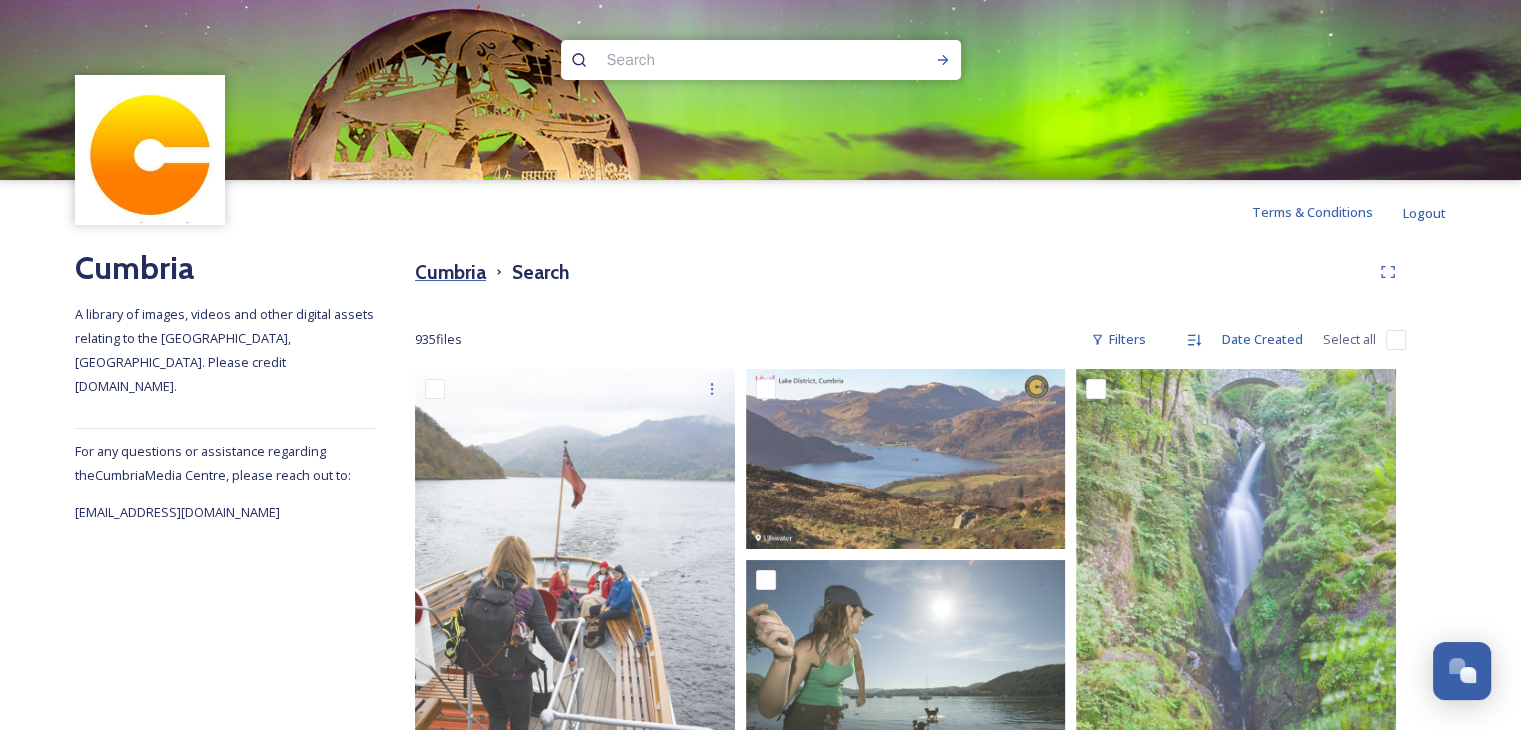 click on "Cumbria" at bounding box center [450, 272] 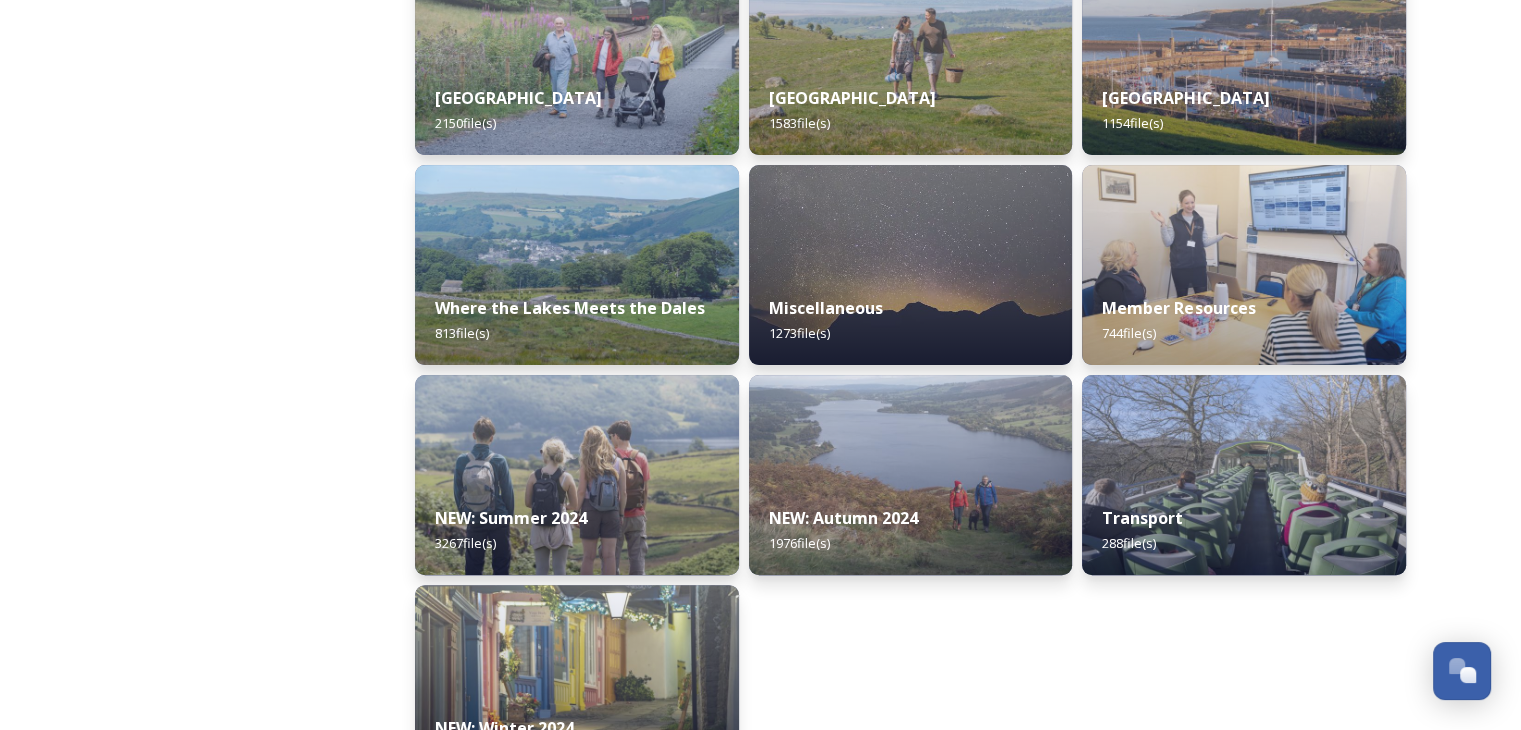 scroll, scrollTop: 650, scrollLeft: 0, axis: vertical 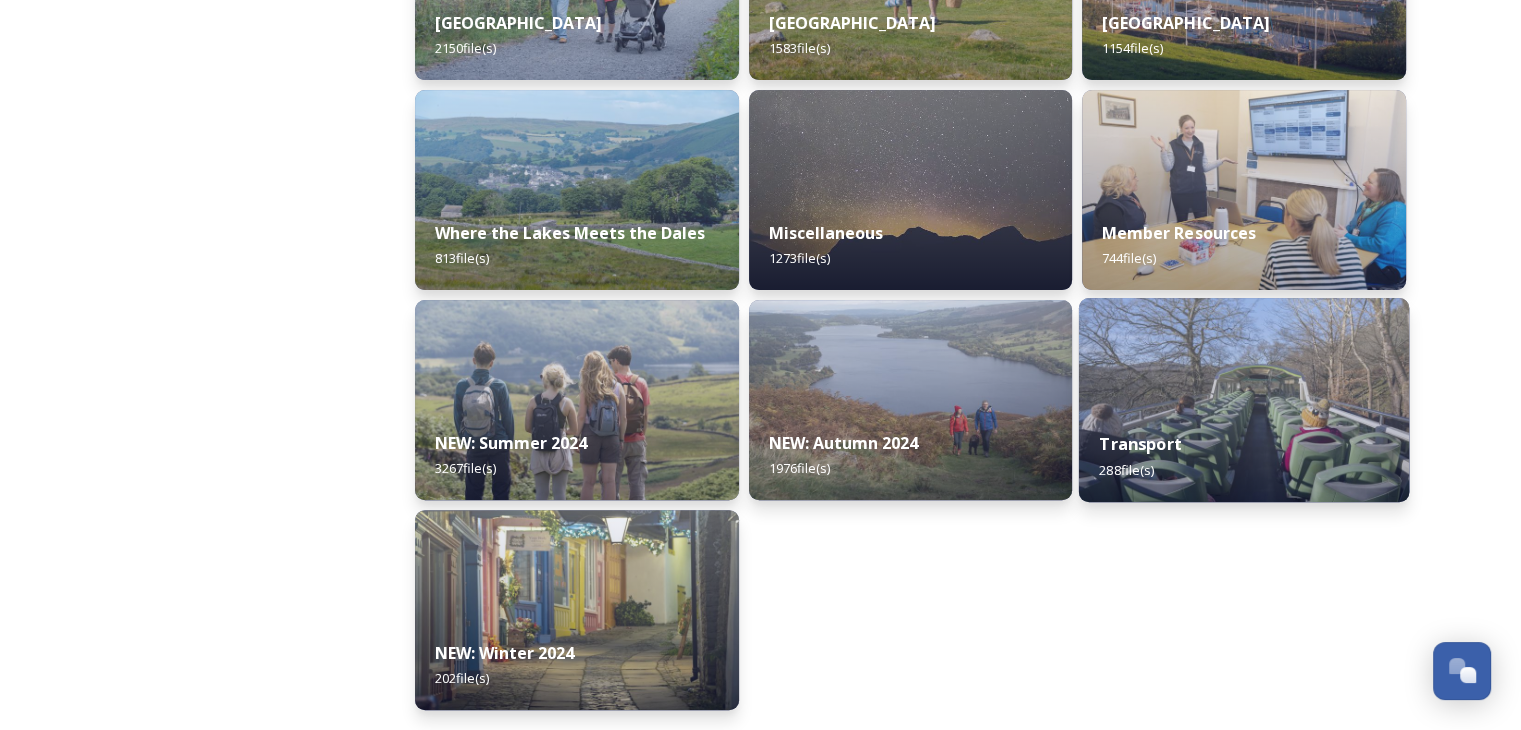click at bounding box center (1244, 400) 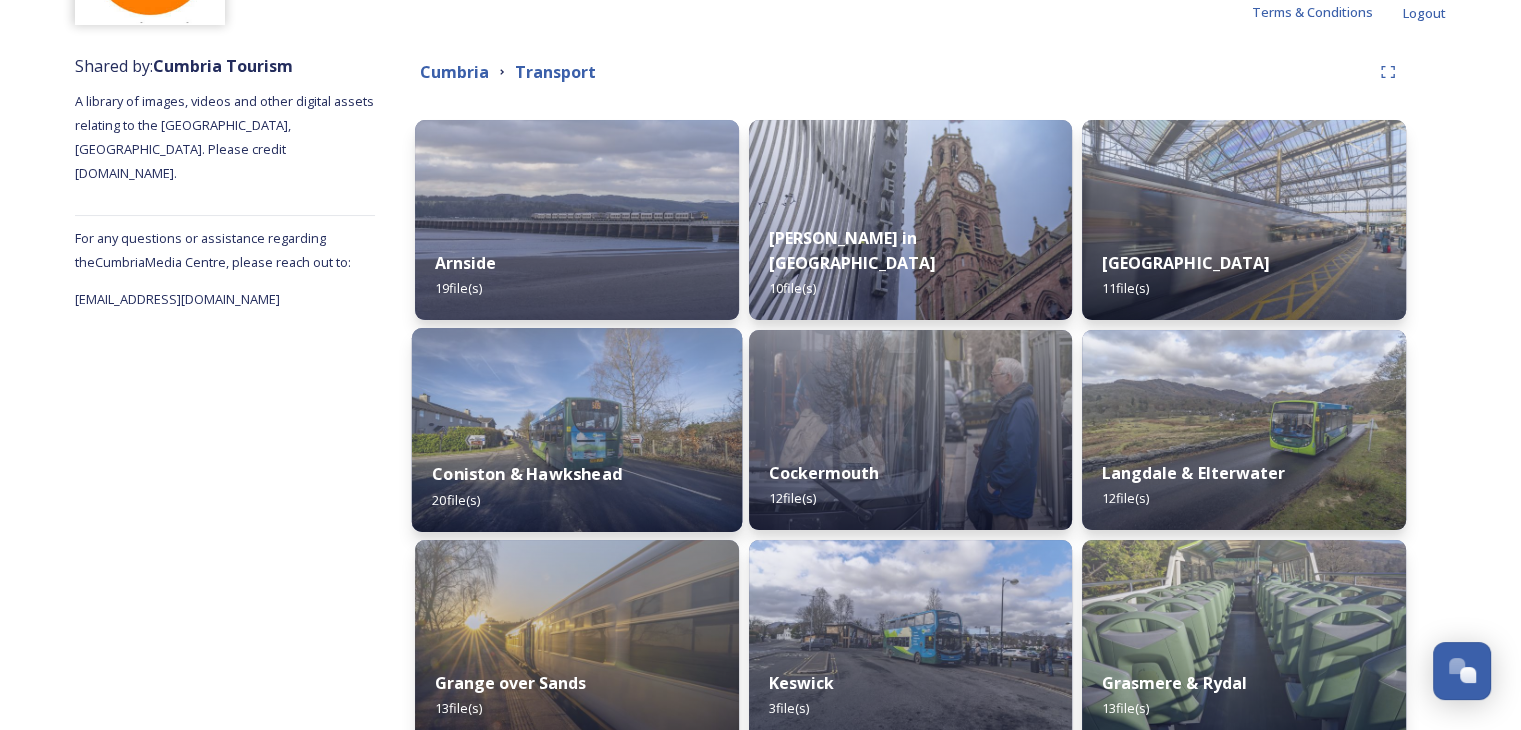 scroll, scrollTop: 0, scrollLeft: 0, axis: both 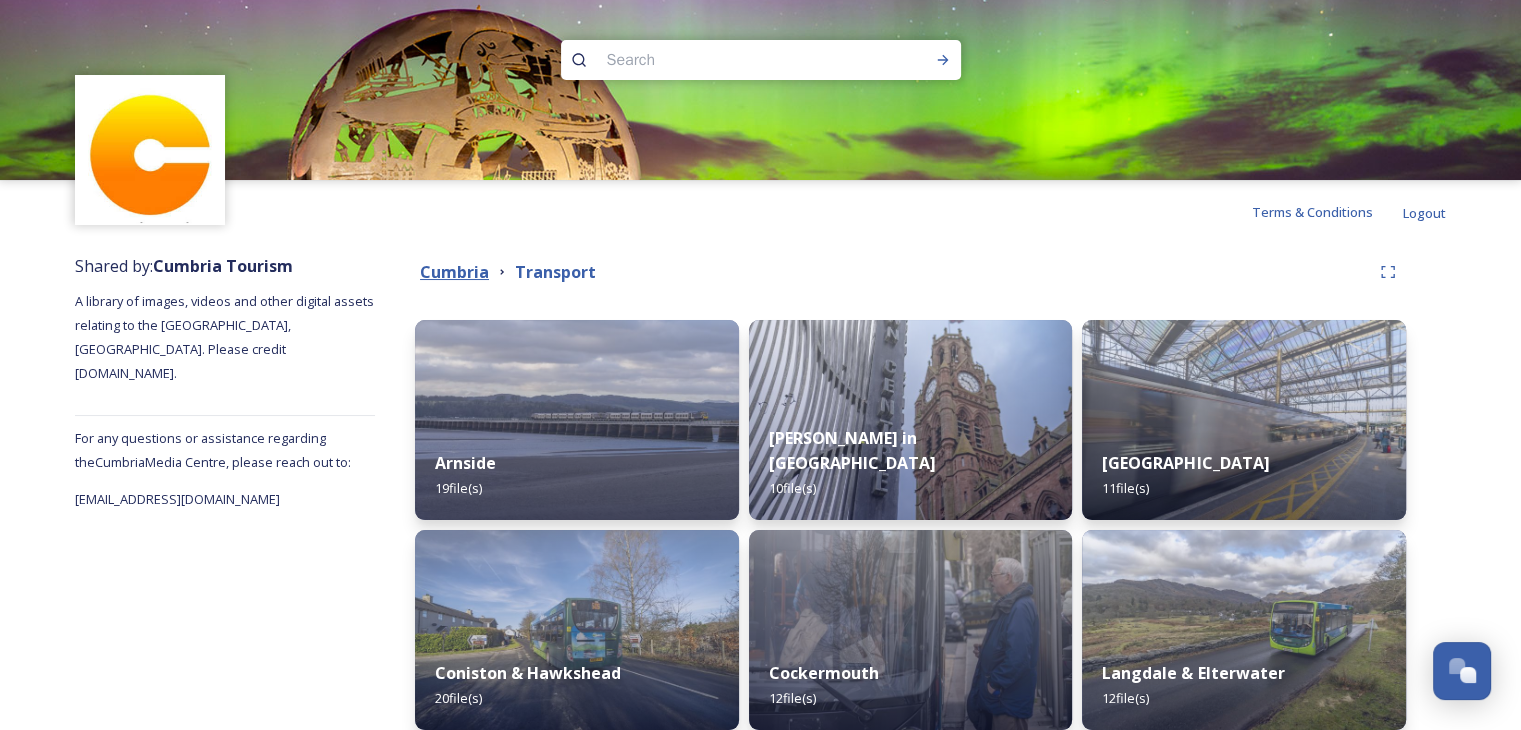 click on "Cumbria" at bounding box center (454, 272) 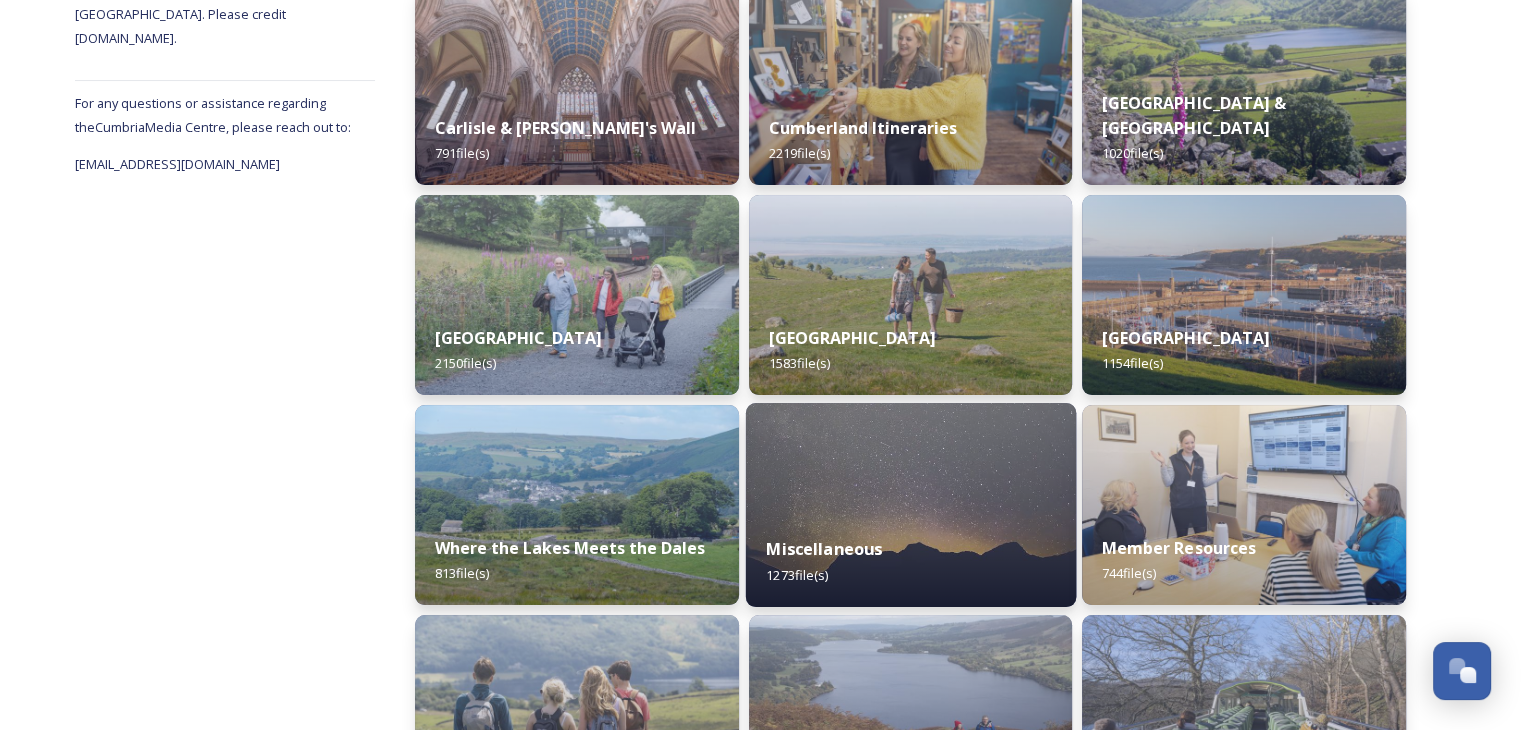 scroll, scrollTop: 300, scrollLeft: 0, axis: vertical 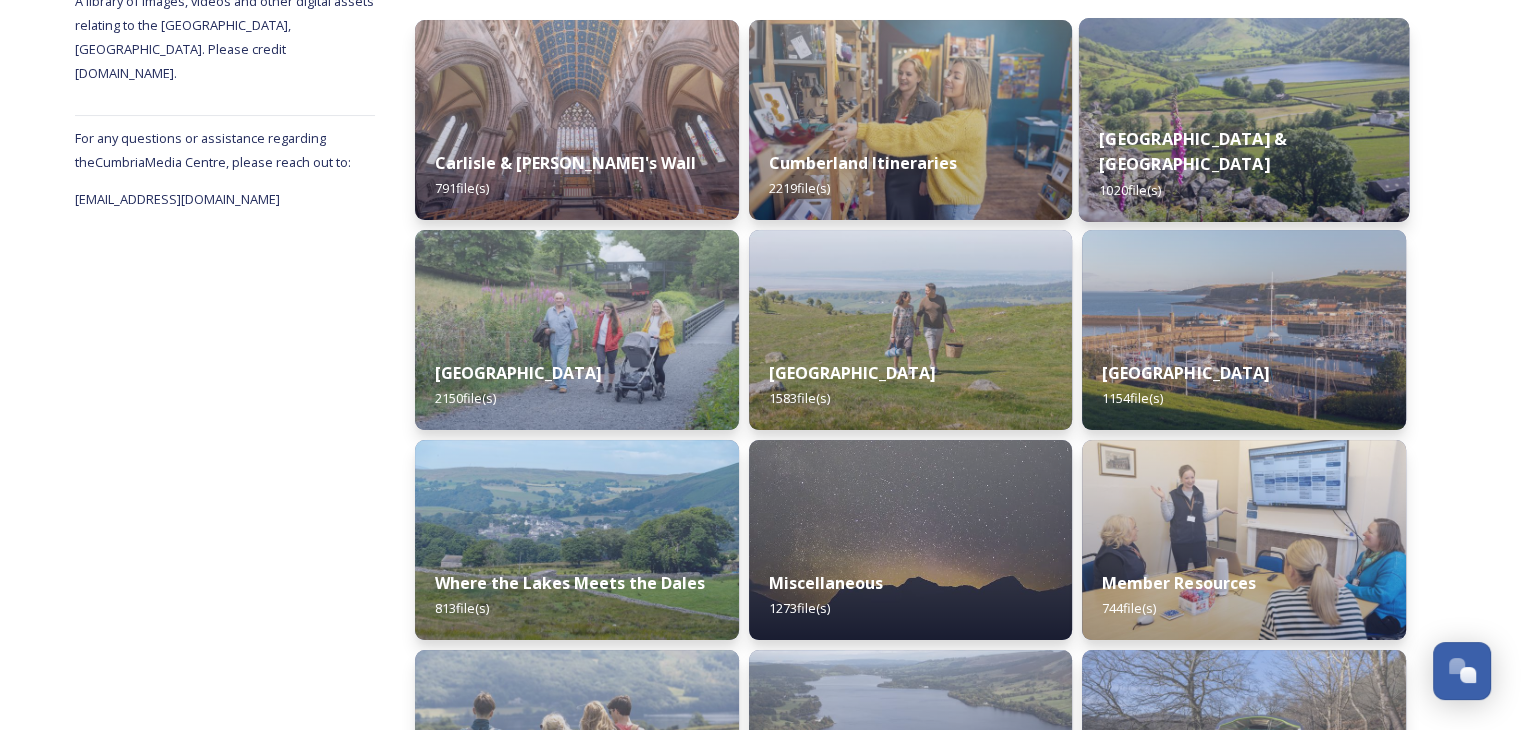 click at bounding box center [1244, 120] 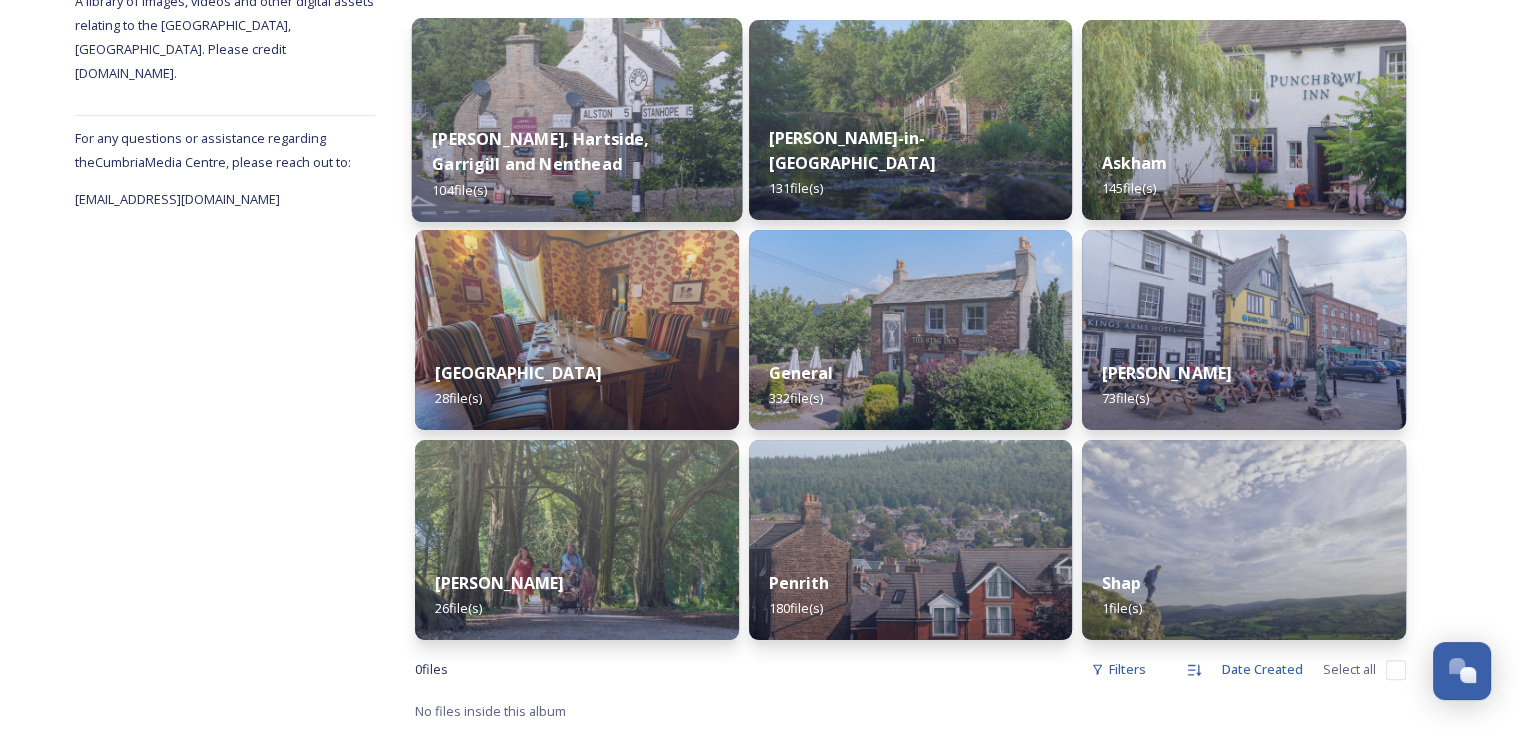 scroll, scrollTop: 304, scrollLeft: 0, axis: vertical 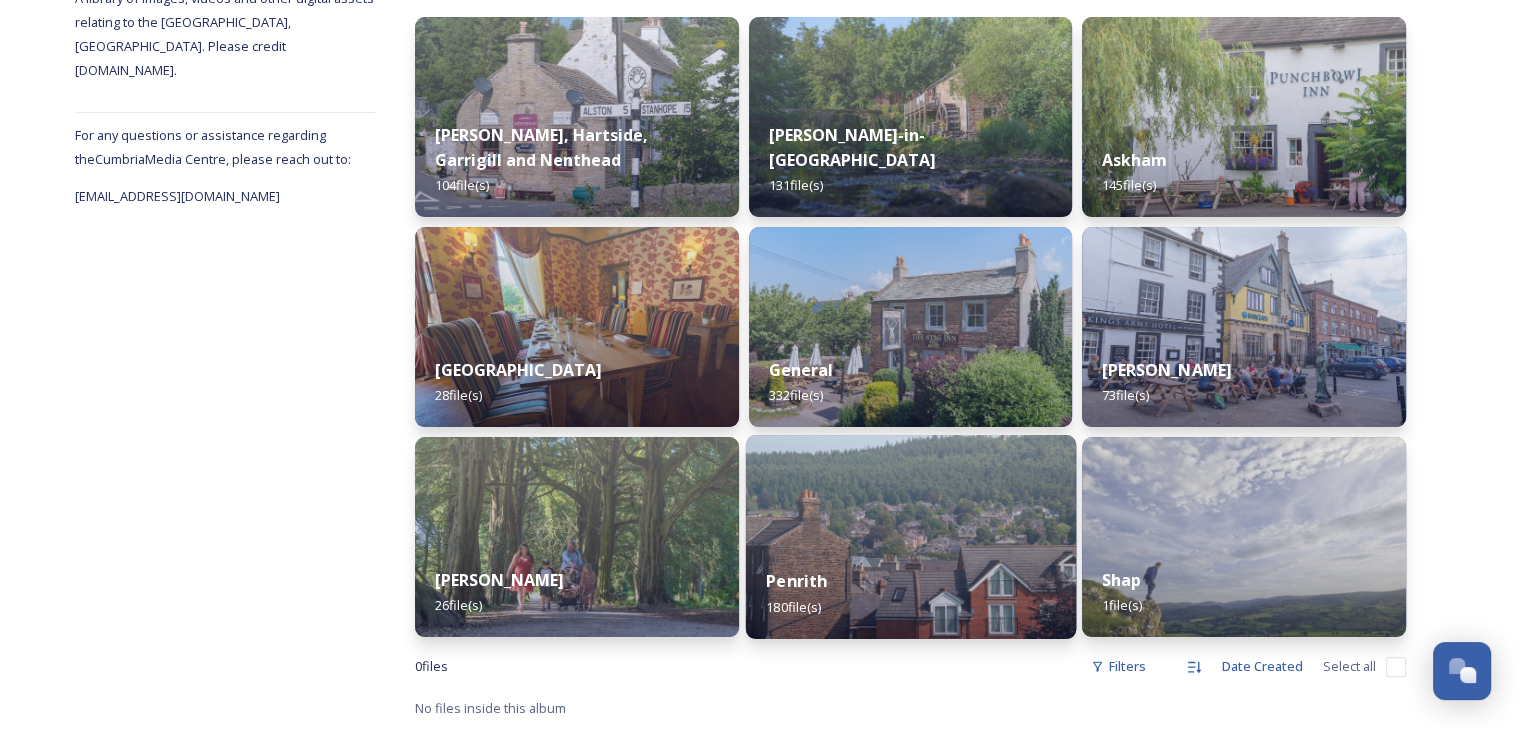 click at bounding box center (910, 537) 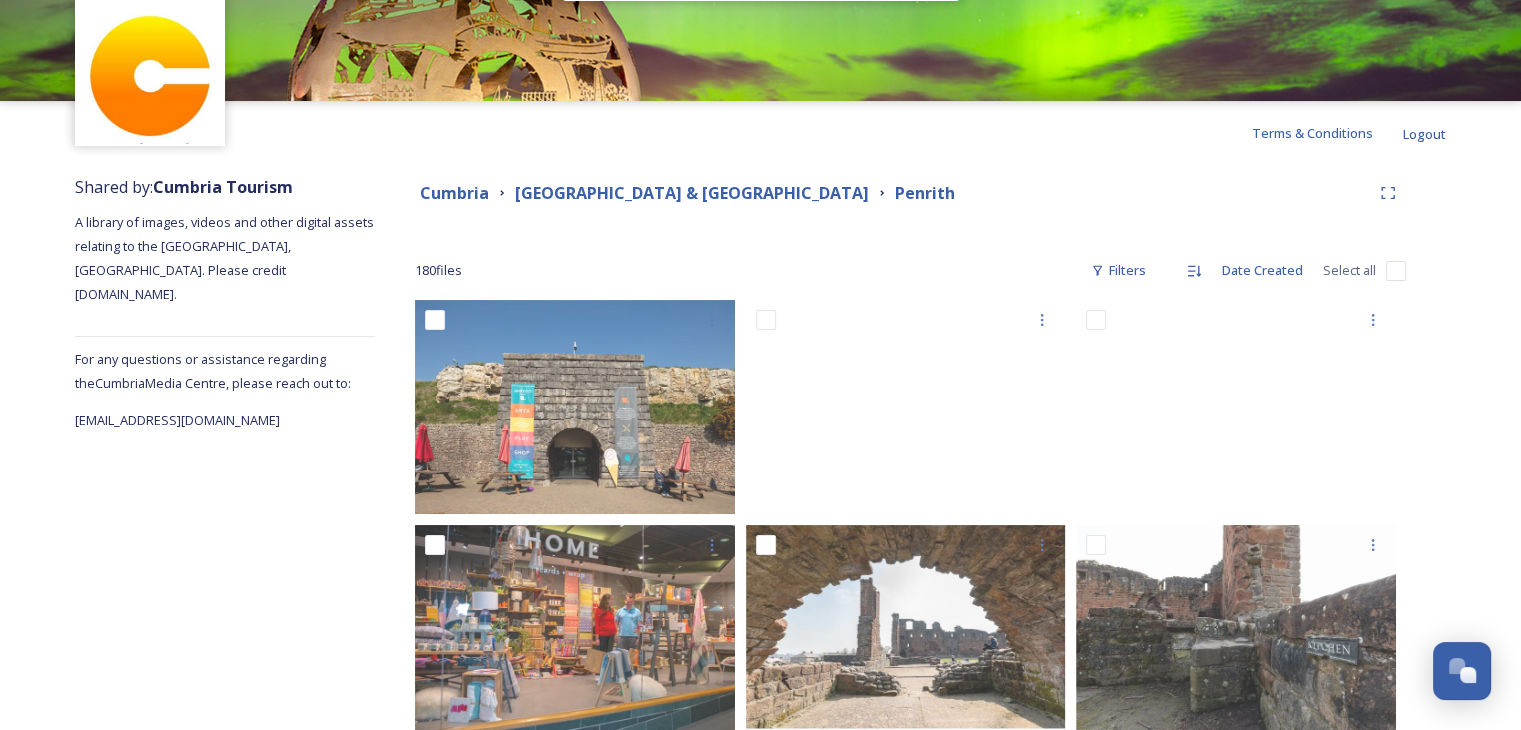 scroll, scrollTop: 0, scrollLeft: 0, axis: both 